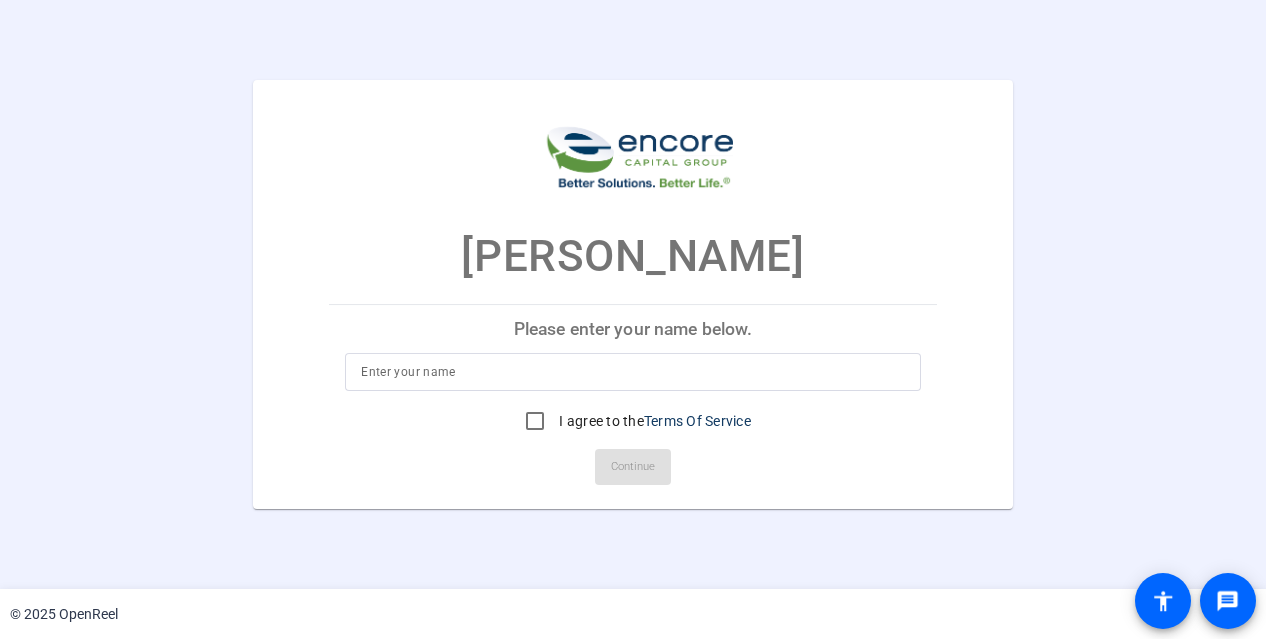 scroll, scrollTop: 0, scrollLeft: 0, axis: both 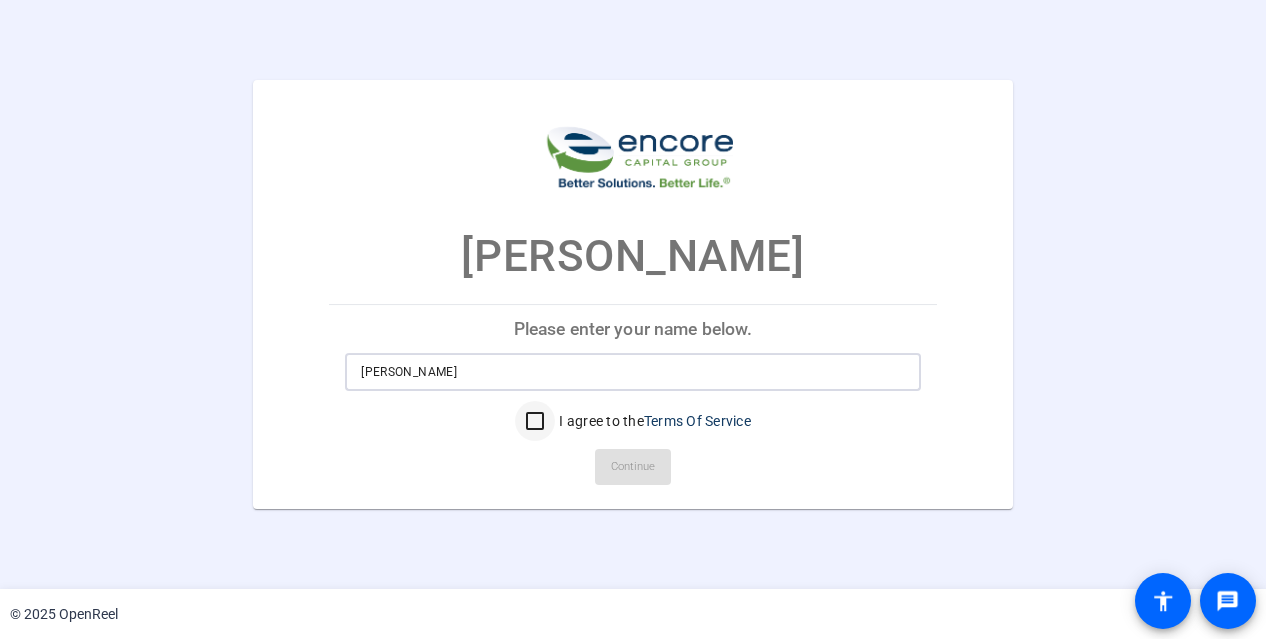 type on "[PERSON_NAME]" 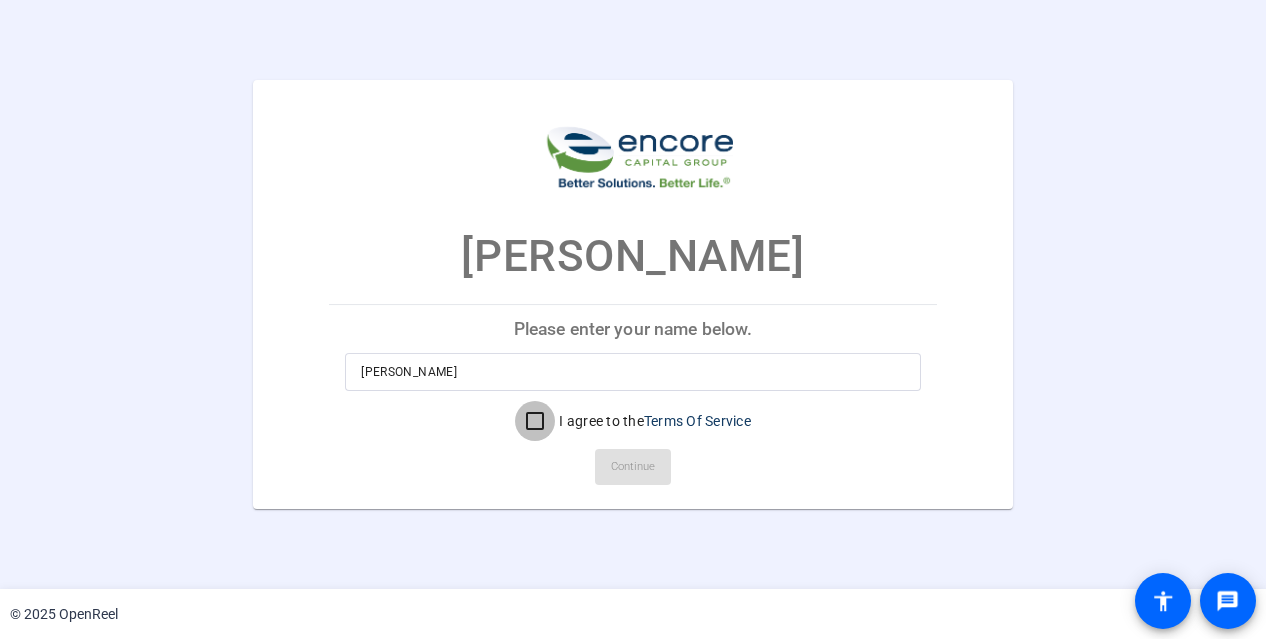 click on "I agree to the  Terms Of Service" at bounding box center [535, 421] 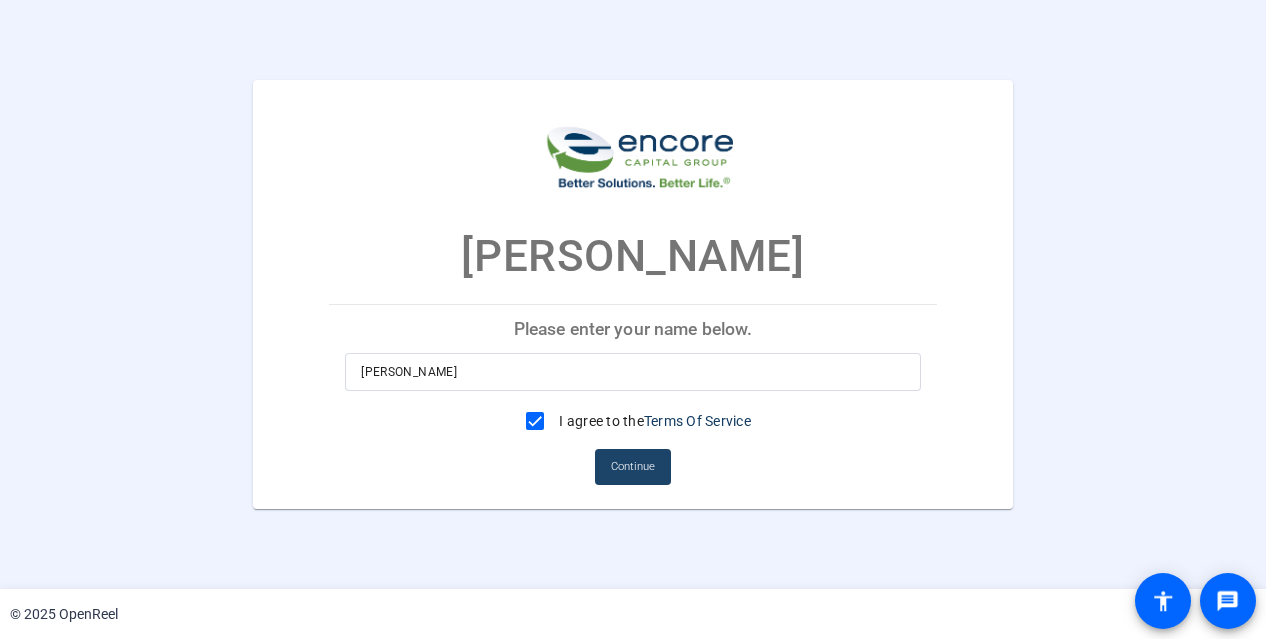 click on "Continue" 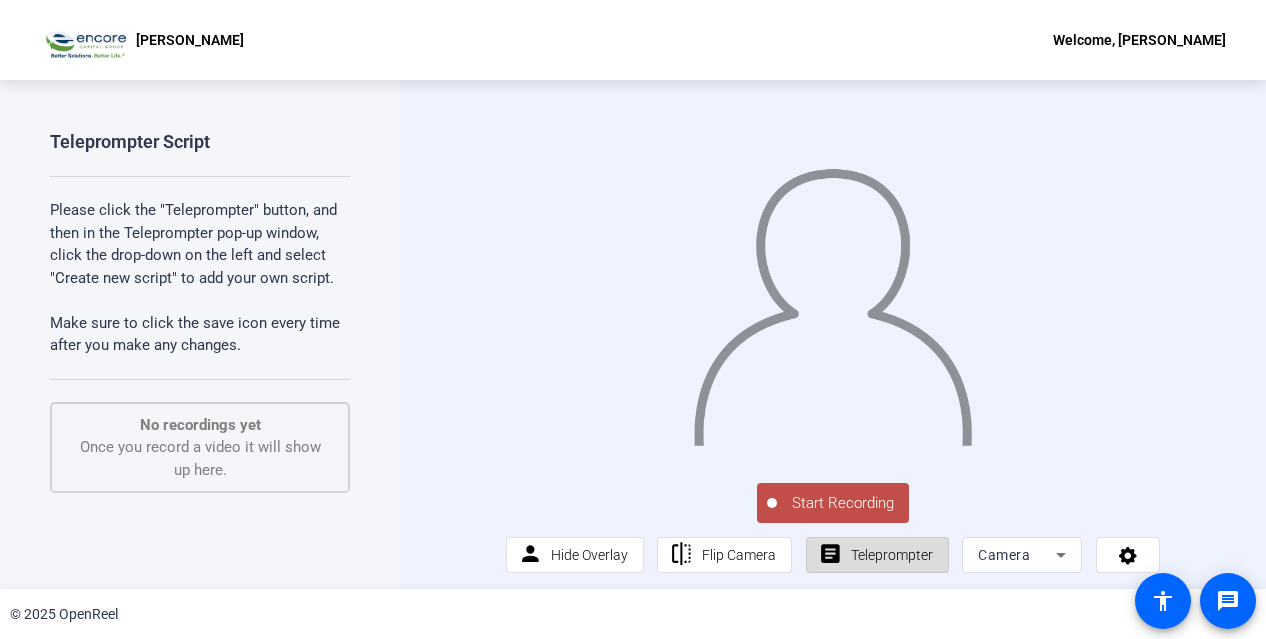 click on "Teleprompter" 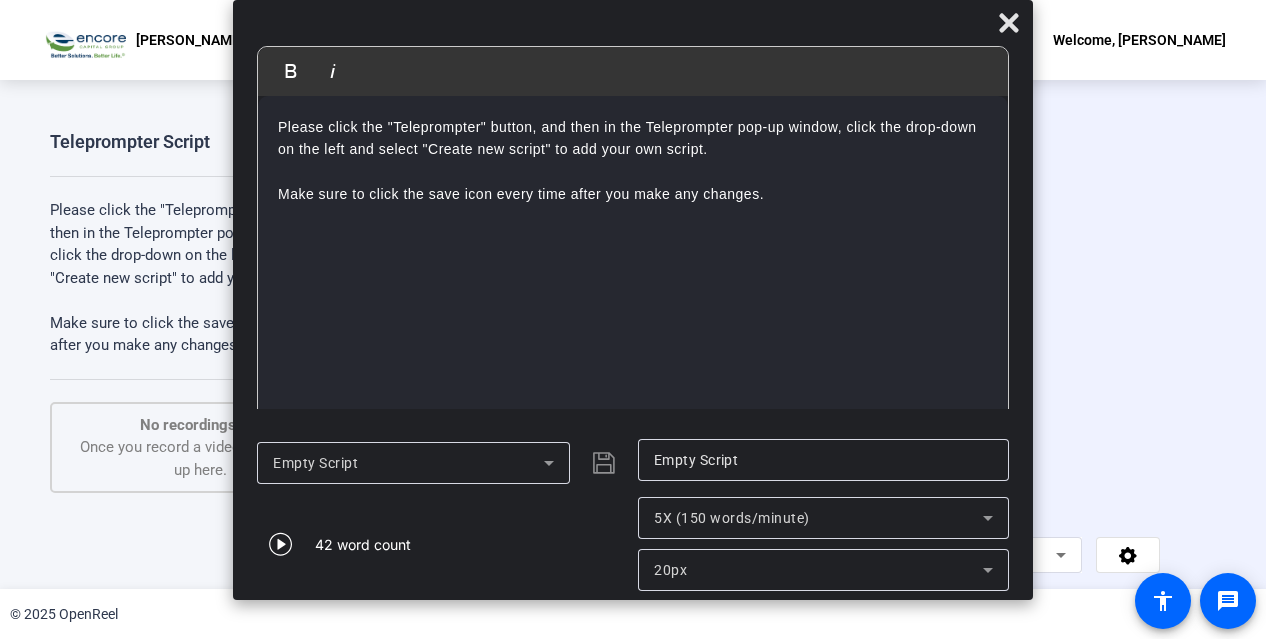 click on "Please click the "Teleprompter" button, and then in the Teleprompter pop-up window, click the drop-down on the left and select "Create new script" to add your own script. Make sure to click the save icon every time after you make any changes." at bounding box center (633, 261) 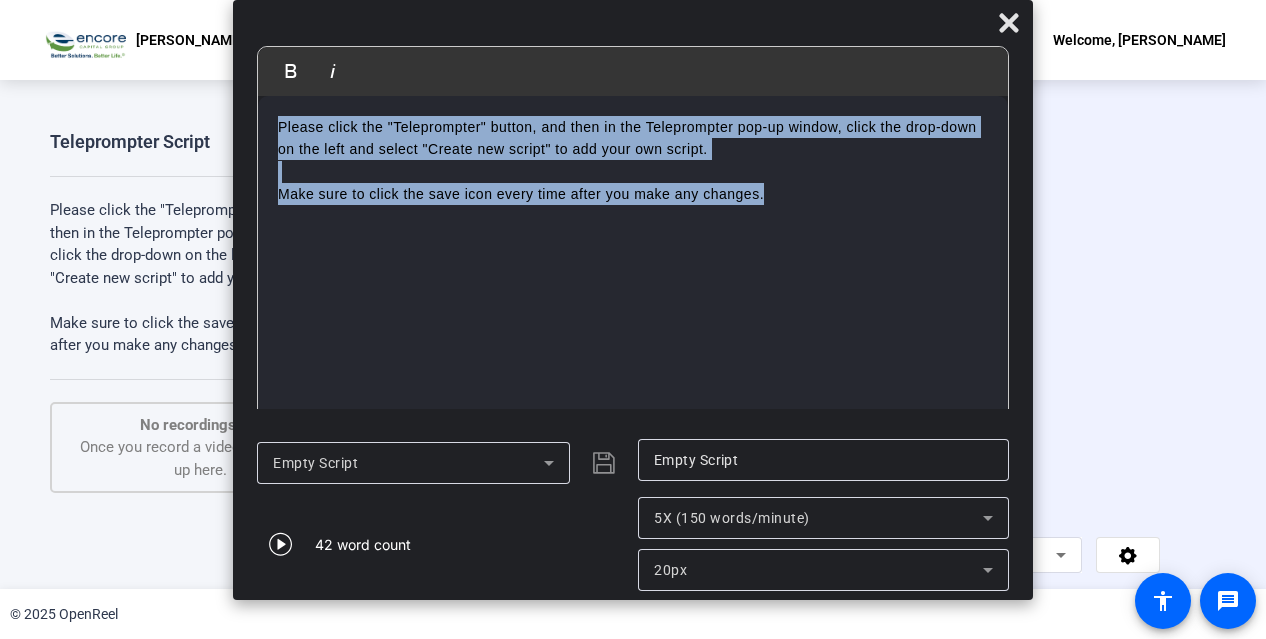 drag, startPoint x: 836, startPoint y: 266, endPoint x: 198, endPoint y: 112, distance: 656.3231 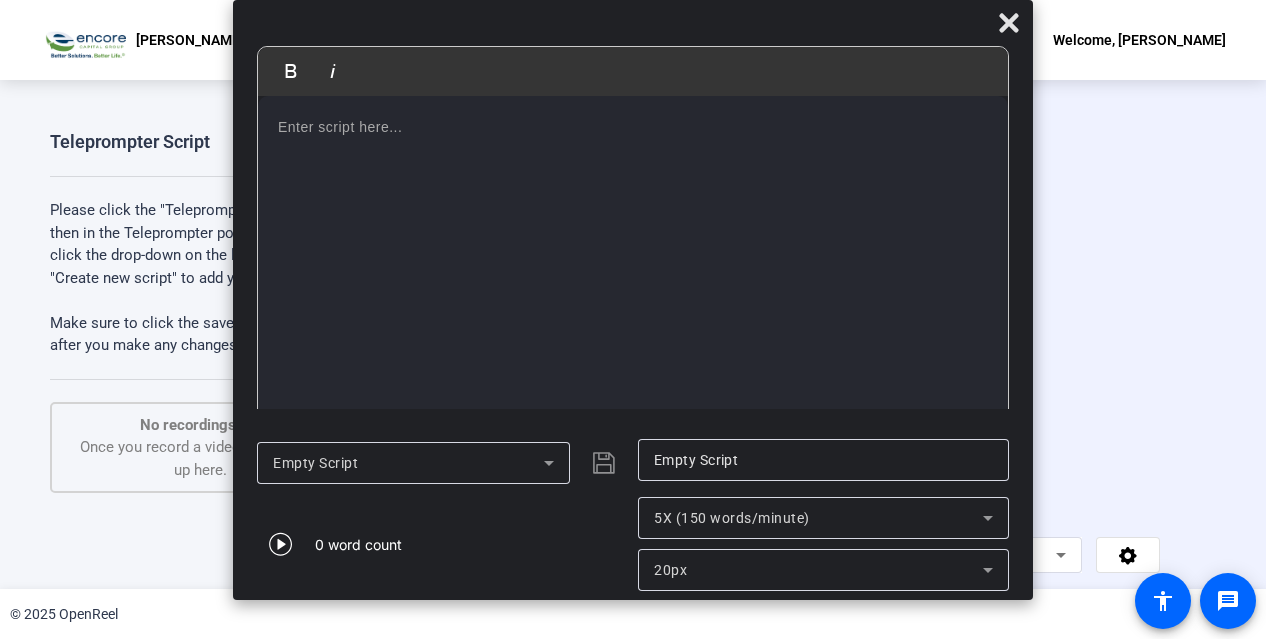 click at bounding box center (633, 261) 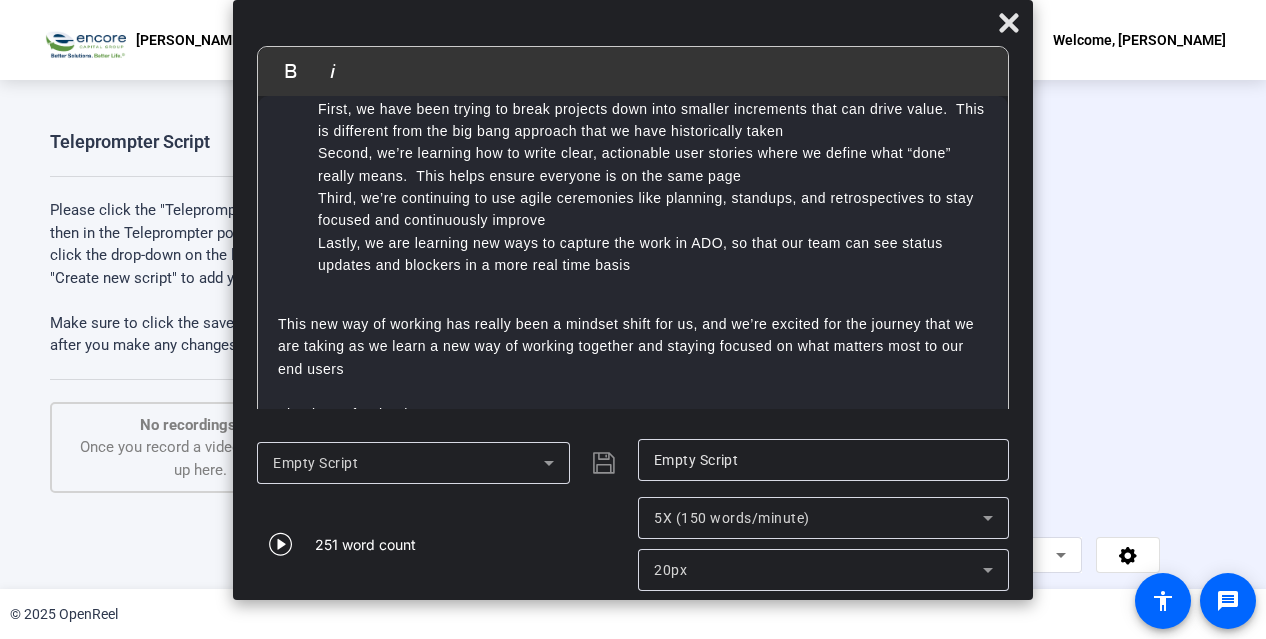 scroll, scrollTop: 0, scrollLeft: 0, axis: both 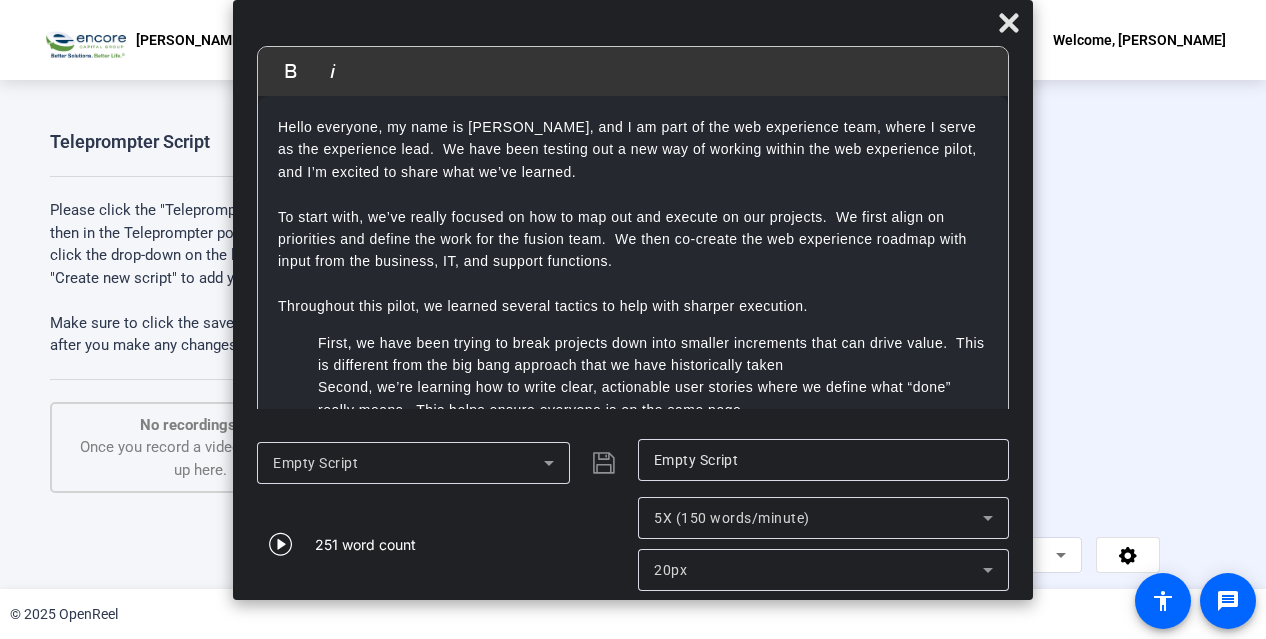 click on "First, we have been trying to break projects down into smaller increments that can drive value.  This is different from the big bang approach that we have historically taken" at bounding box center [653, 354] 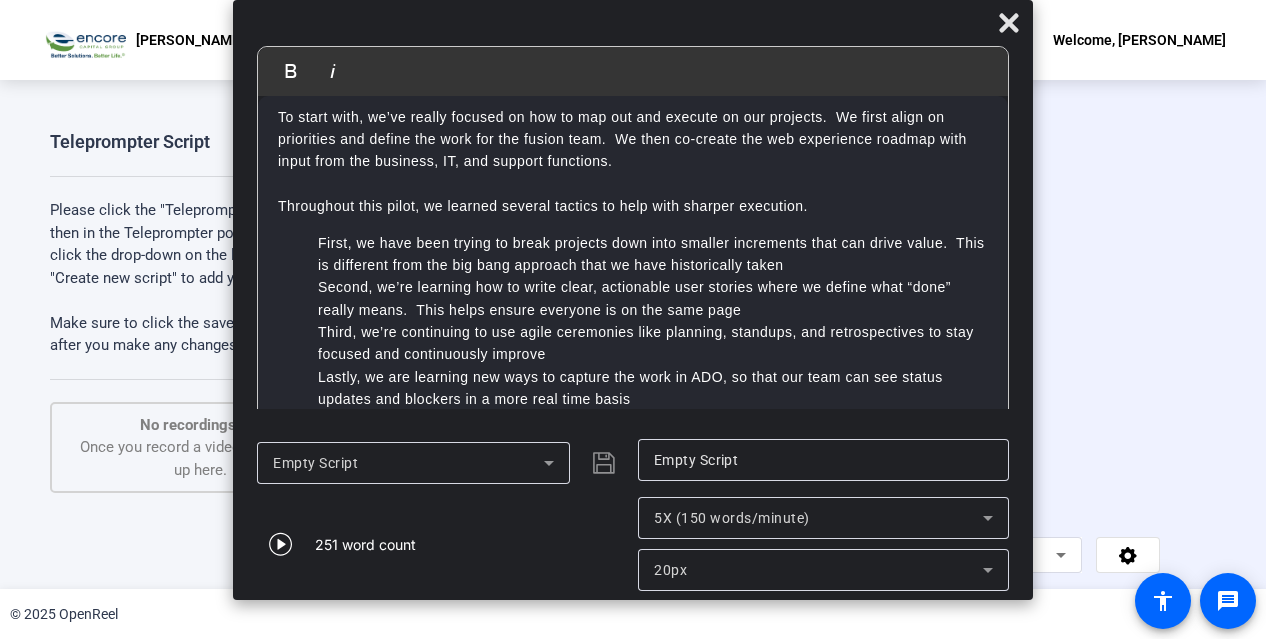 click on "First, we have been trying to break projects down into smaller increments that can drive value.  This is different from the big bang approach that we have historically taken" at bounding box center [653, 254] 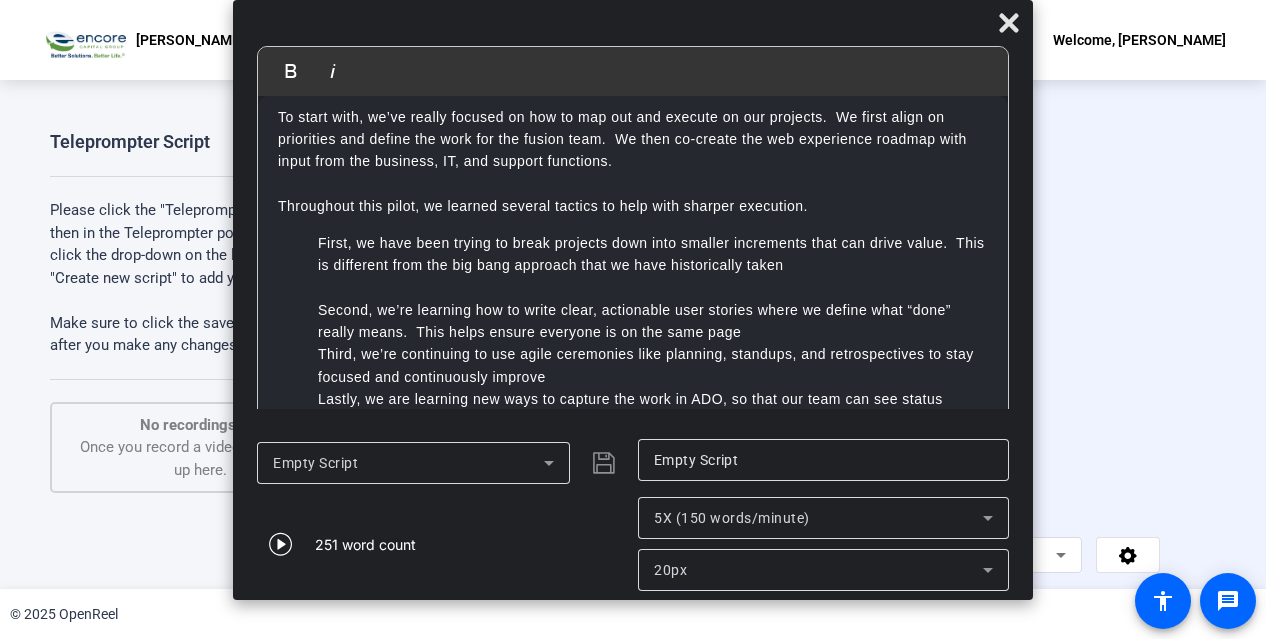 click on "Second, we’re learning how to write clear, actionable user stories where we define what “done” really means.  This helps ensure everyone is on the same page" at bounding box center (653, 321) 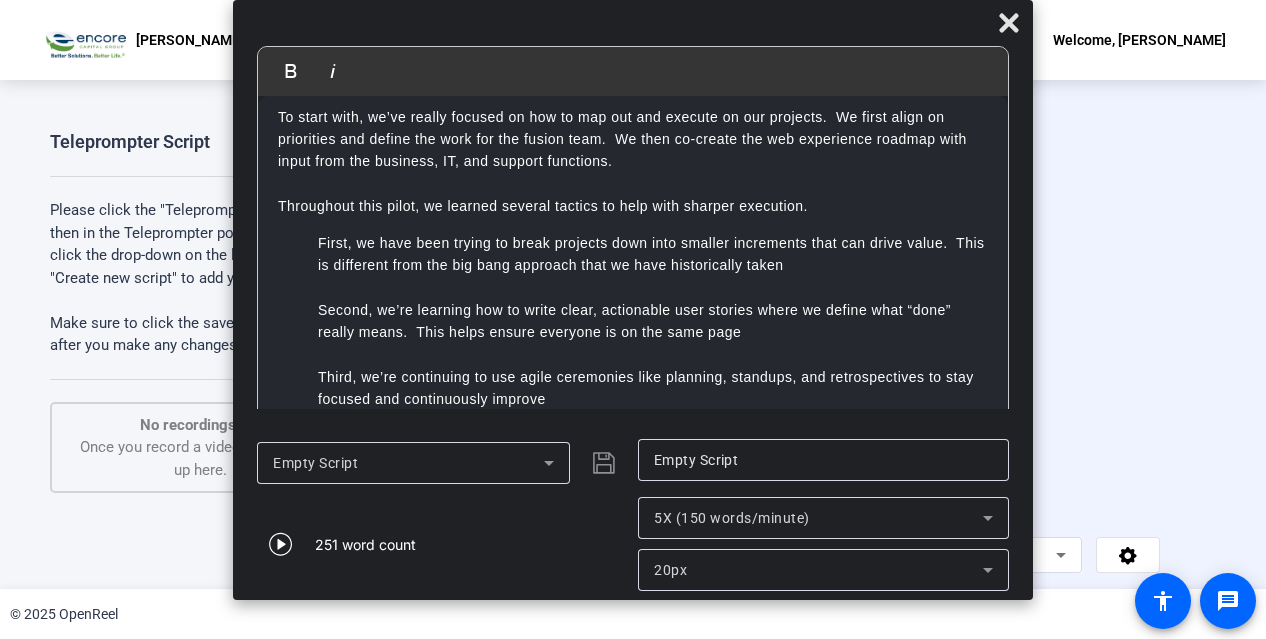 click on "Third, we’re continuing to use agile ceremonies like planning, standups, and retrospectives to stay focused and continuously improve" at bounding box center [653, 388] 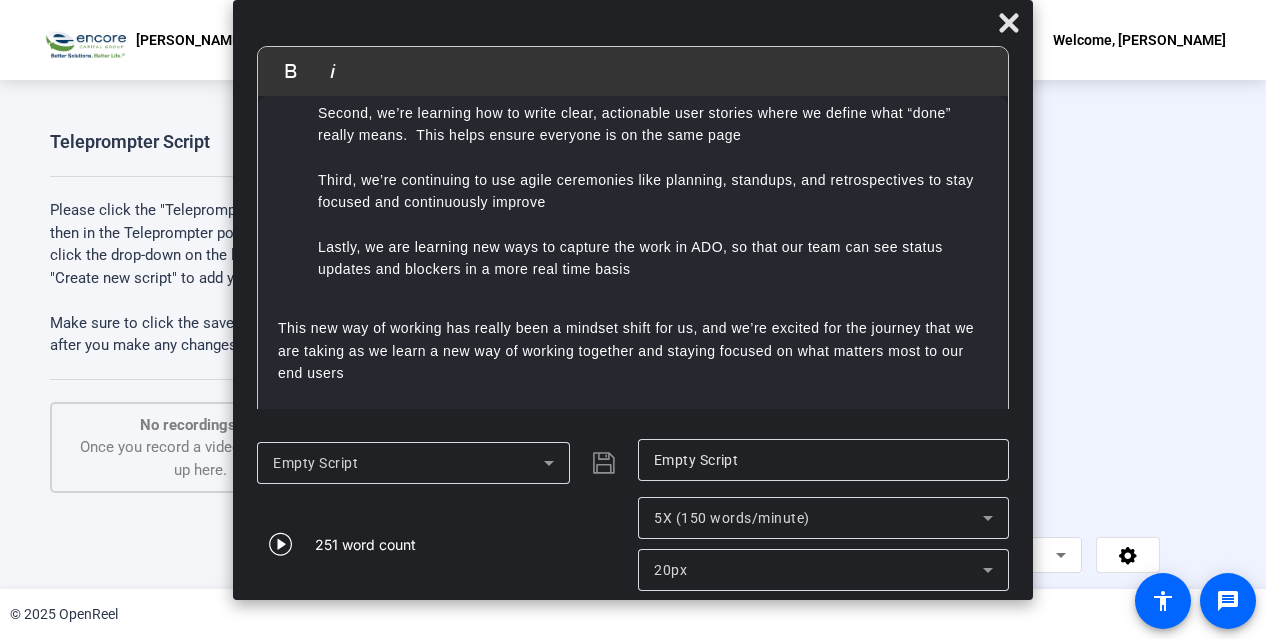 scroll, scrollTop: 320, scrollLeft: 0, axis: vertical 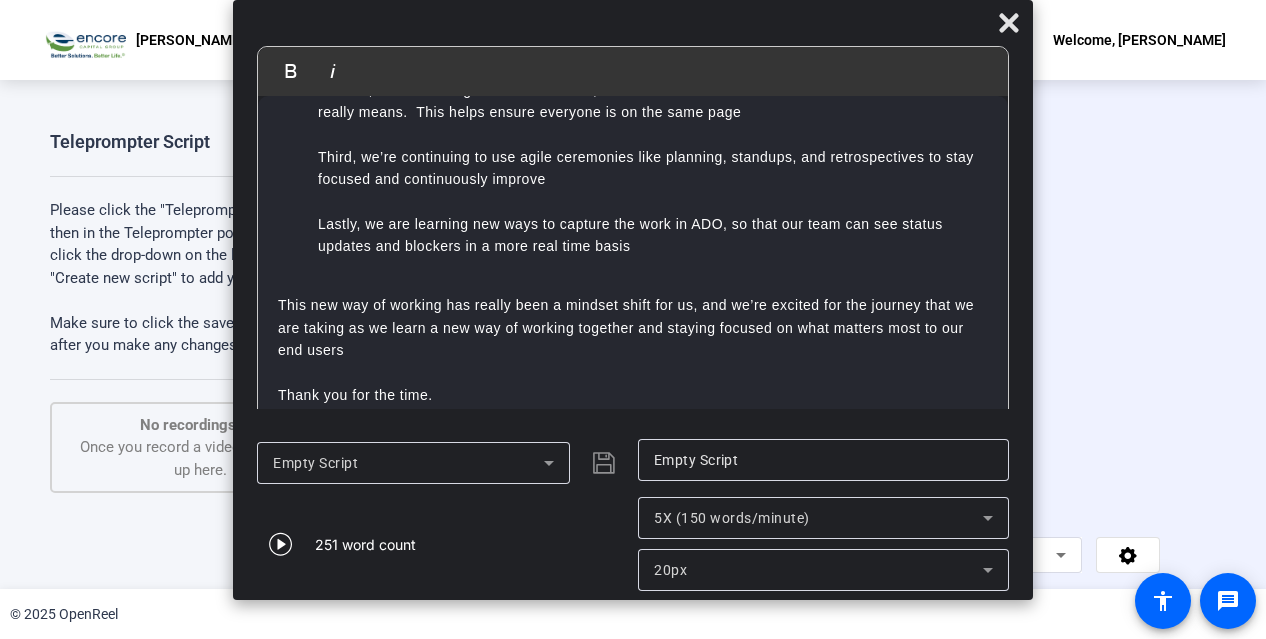 click at bounding box center [633, 283] 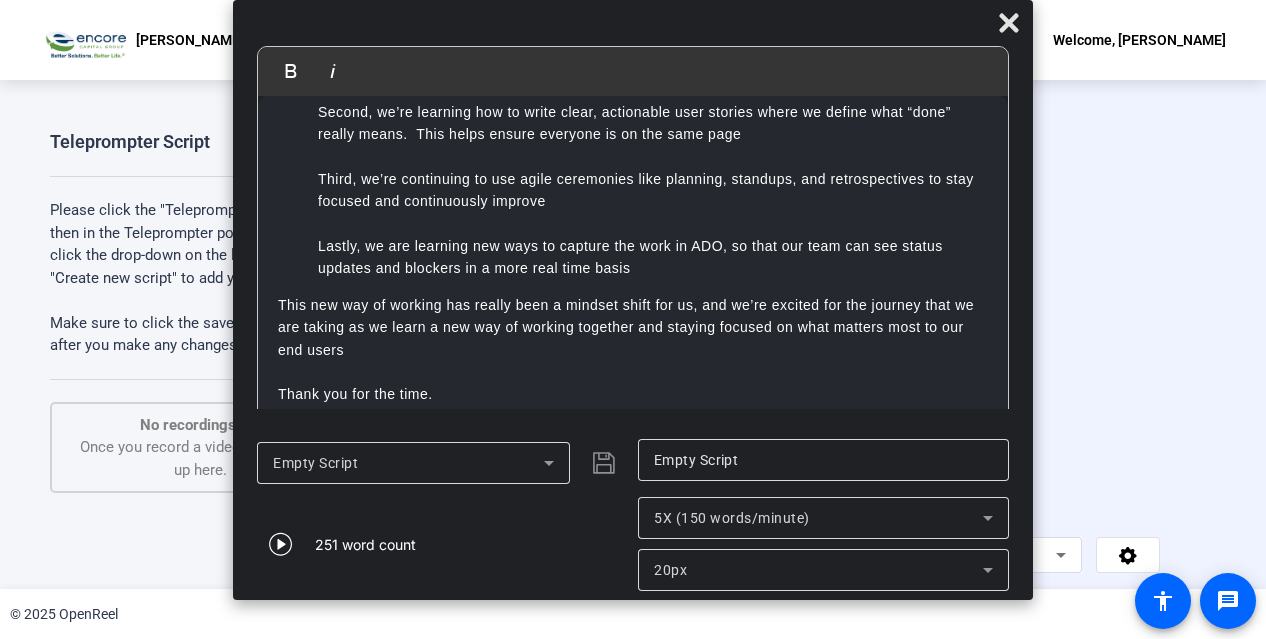 scroll, scrollTop: 297, scrollLeft: 0, axis: vertical 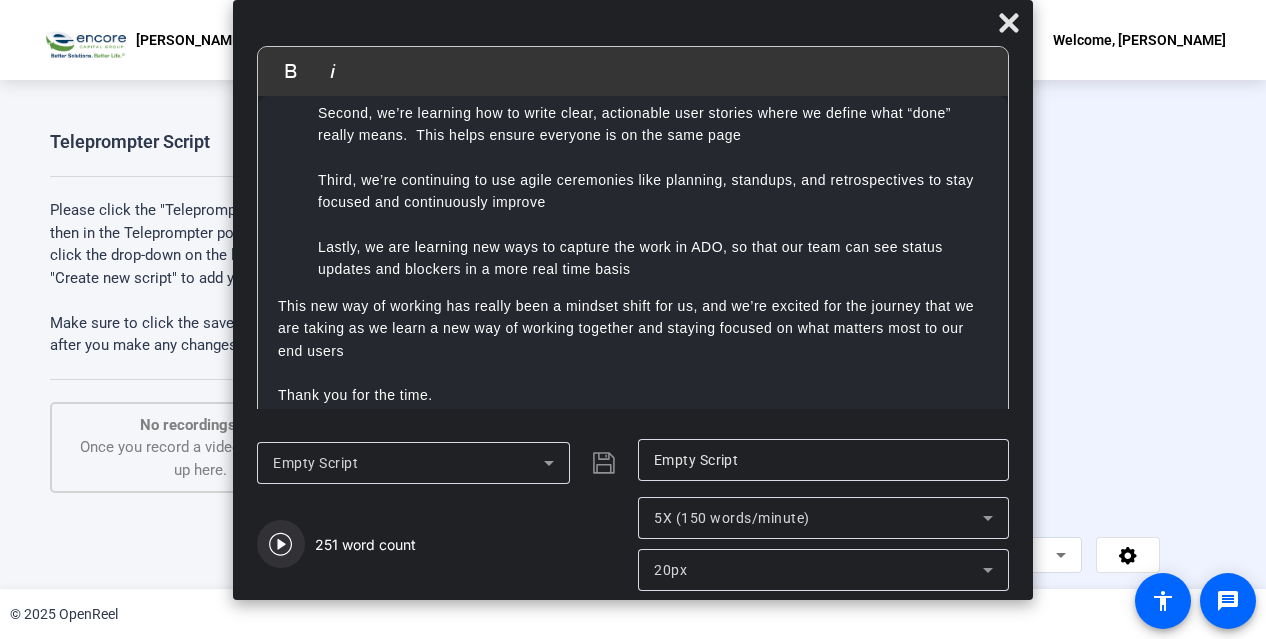 click 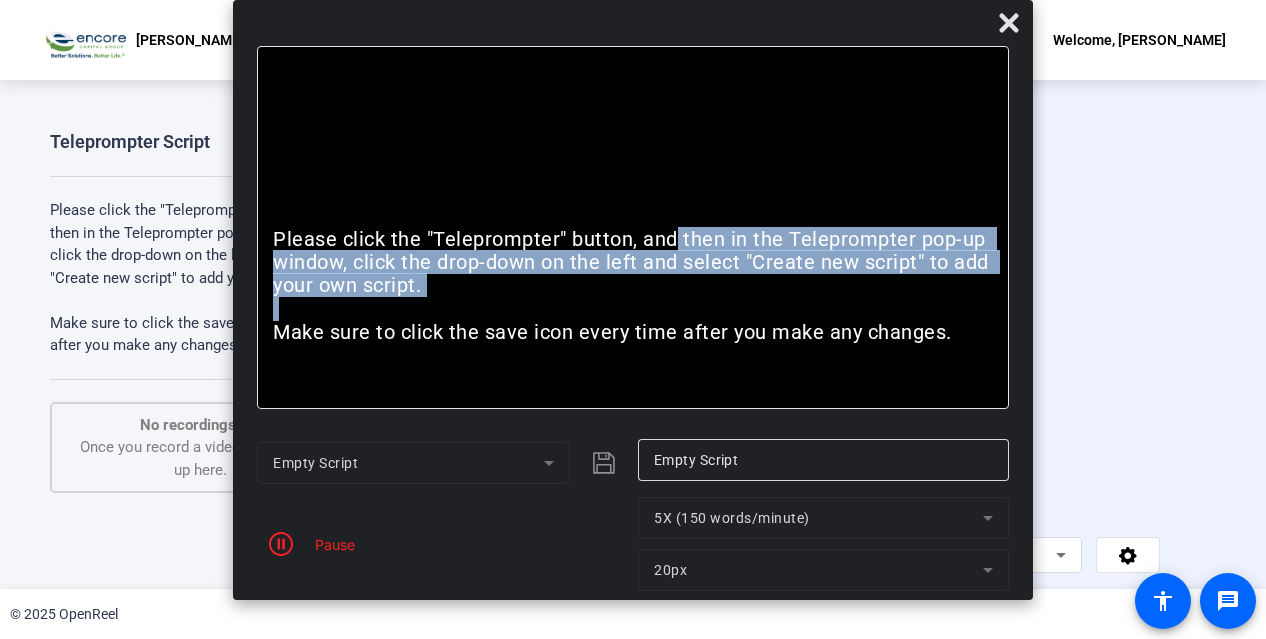 drag, startPoint x: 708, startPoint y: 269, endPoint x: 676, endPoint y: 179, distance: 95.51963 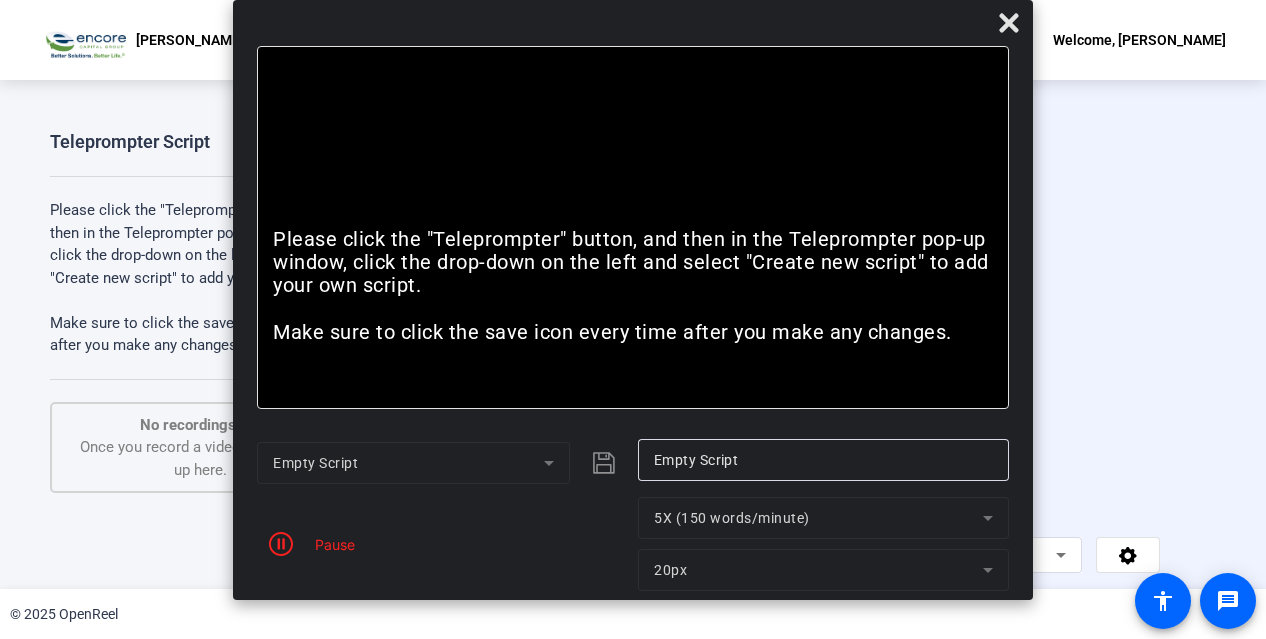 click on "Pause" 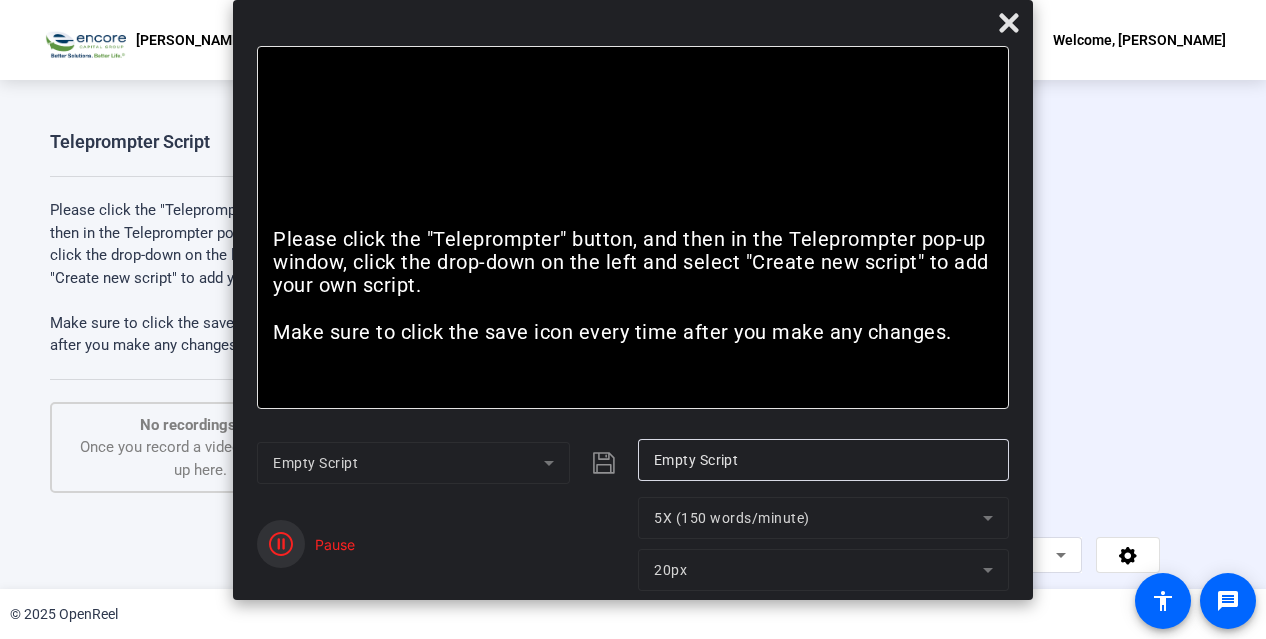 click 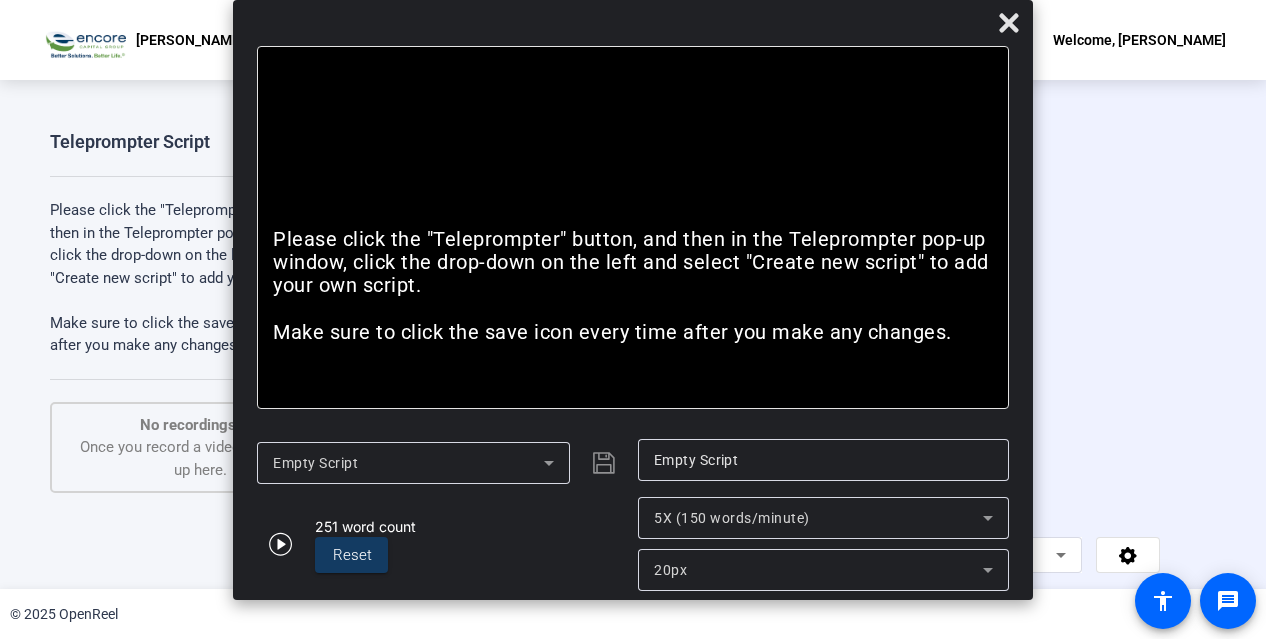 click on "Please click the "Teleprompter" button, and then in the Teleprompter pop-up window, click the drop-down on the left and select "Create new script" to add your own script." 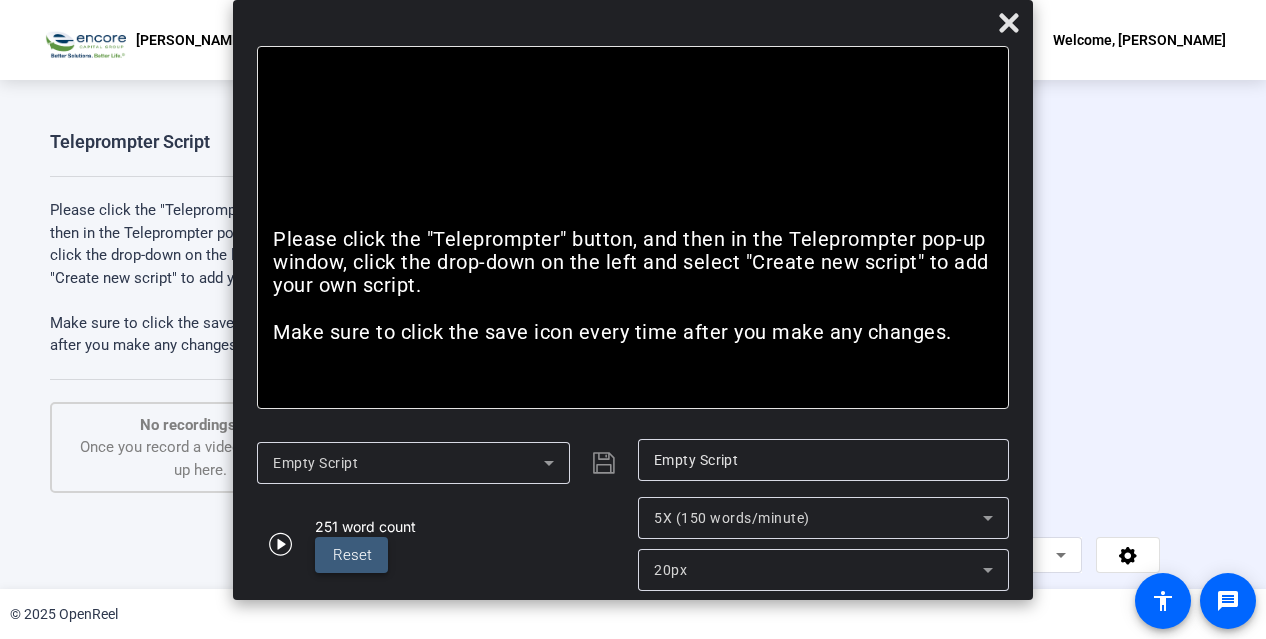 click on "Reset" 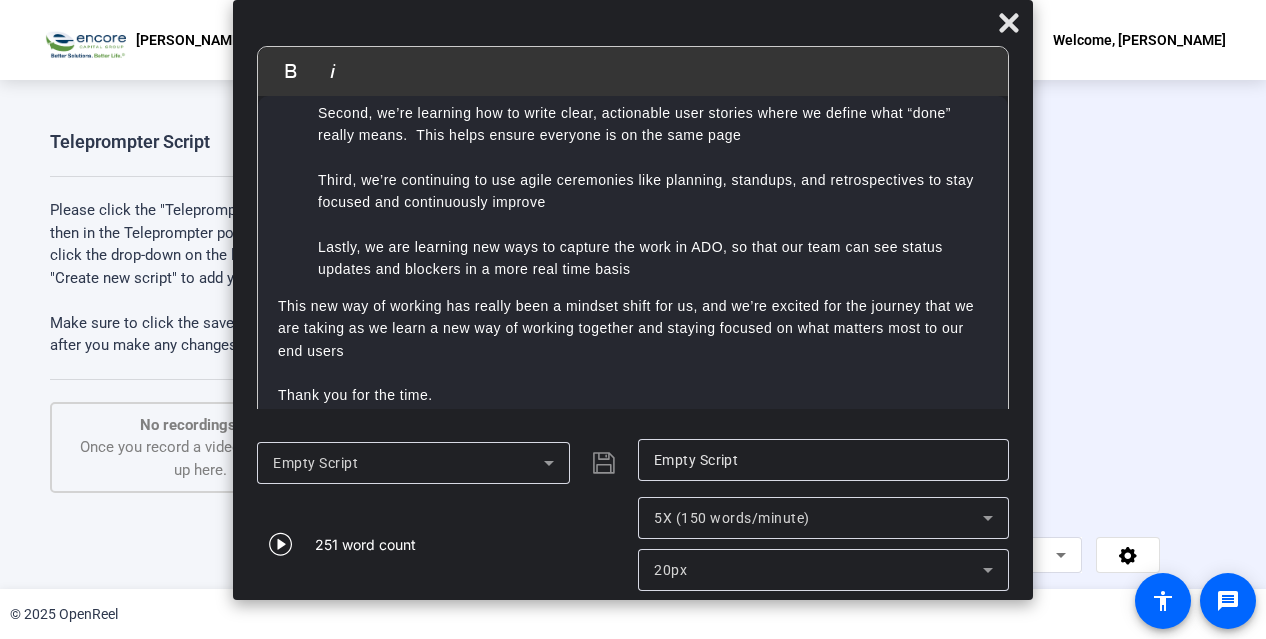 scroll, scrollTop: 0, scrollLeft: 0, axis: both 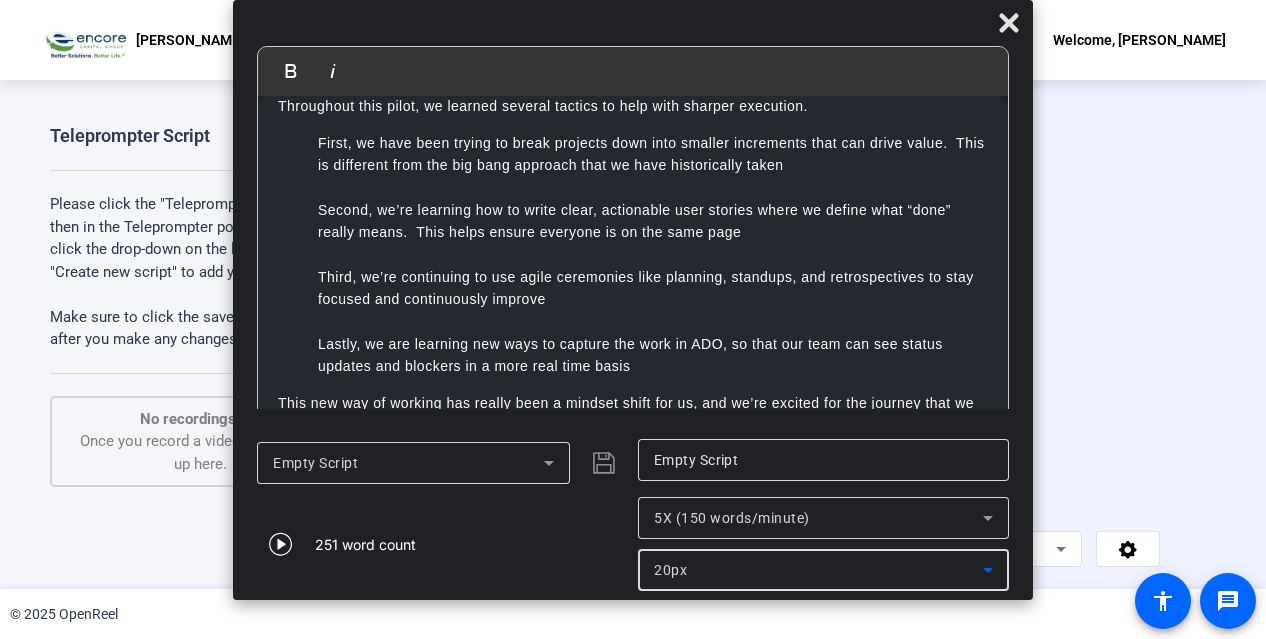 click on "20px" at bounding box center (818, 570) 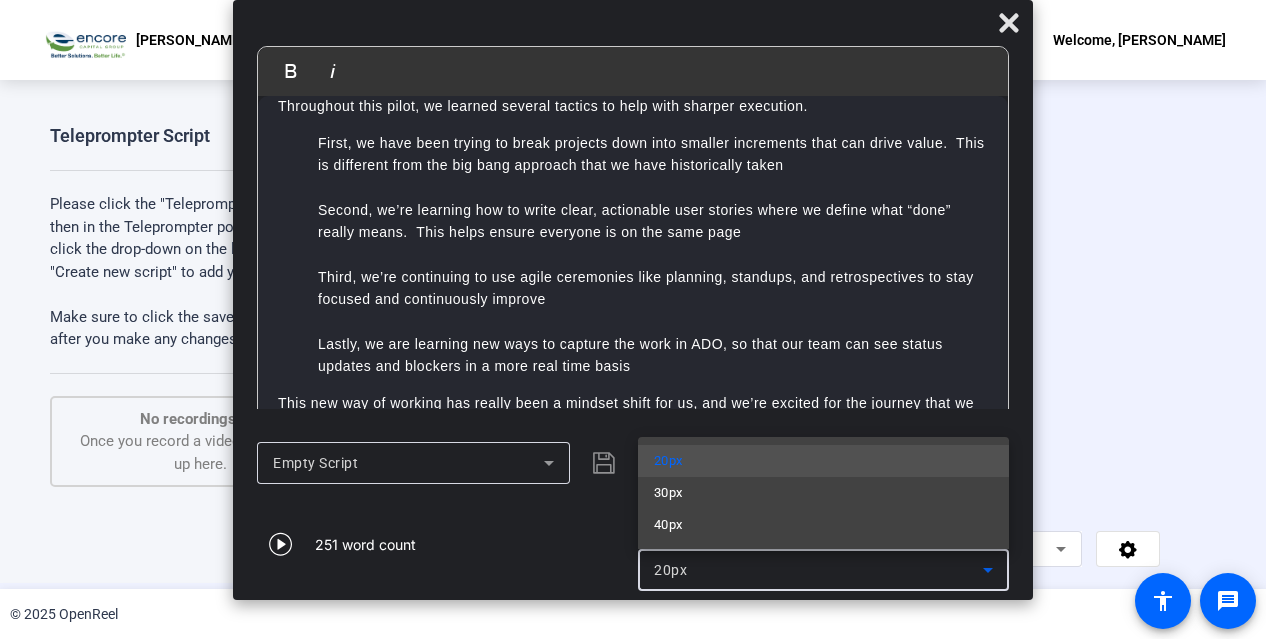 click at bounding box center [633, 319] 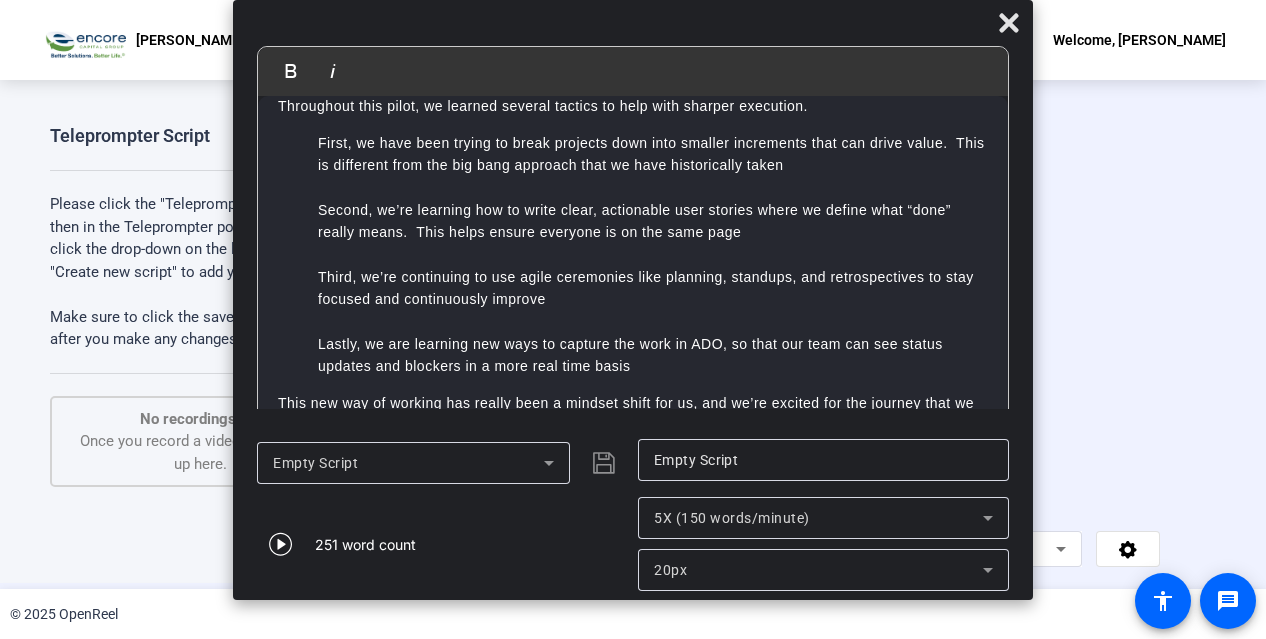 drag, startPoint x: 556, startPoint y: 534, endPoint x: 578, endPoint y: 501, distance: 39.661064 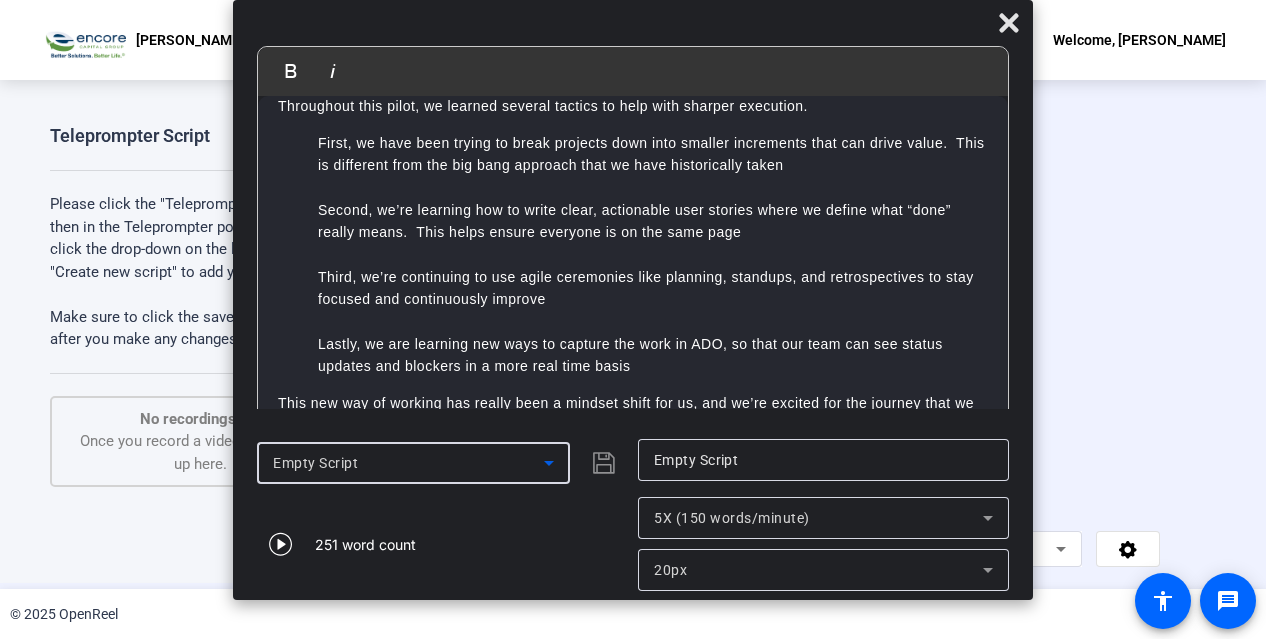 click 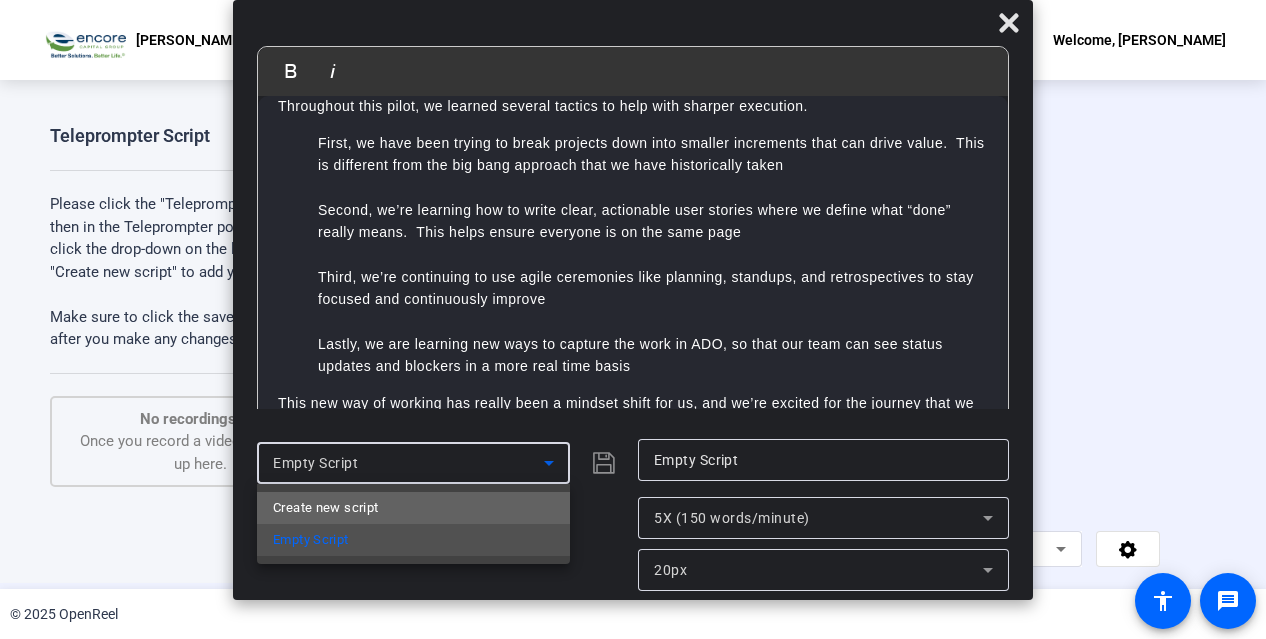 click on "Create new script" at bounding box center [413, 508] 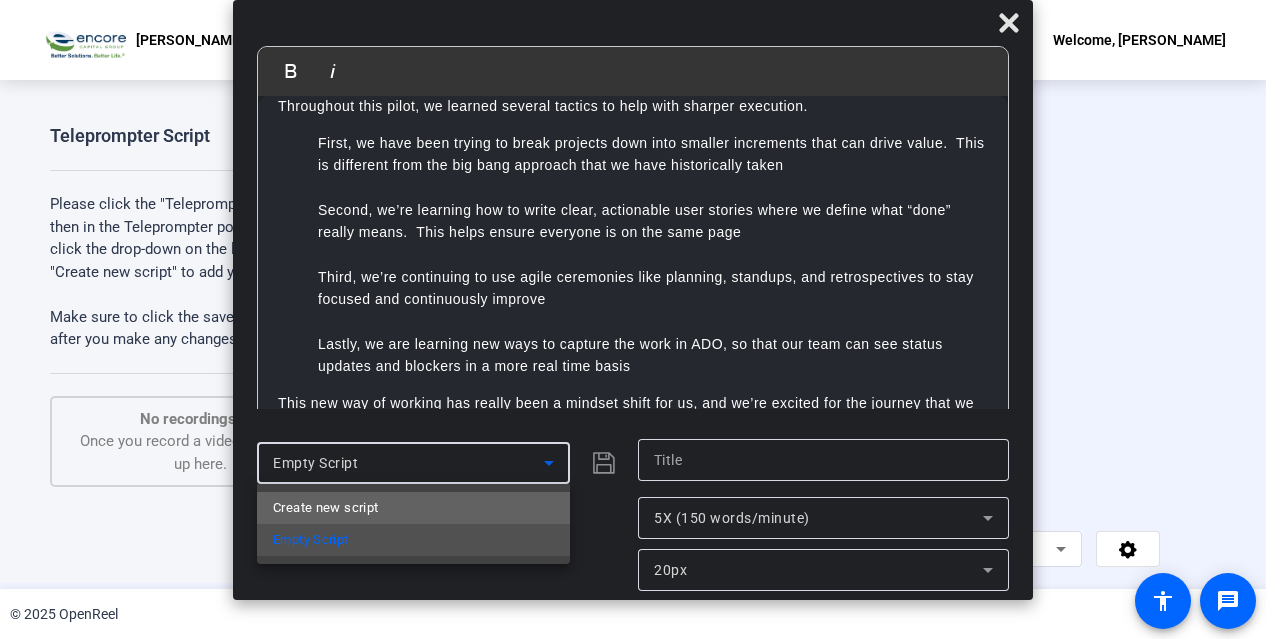 scroll, scrollTop: 0, scrollLeft: 0, axis: both 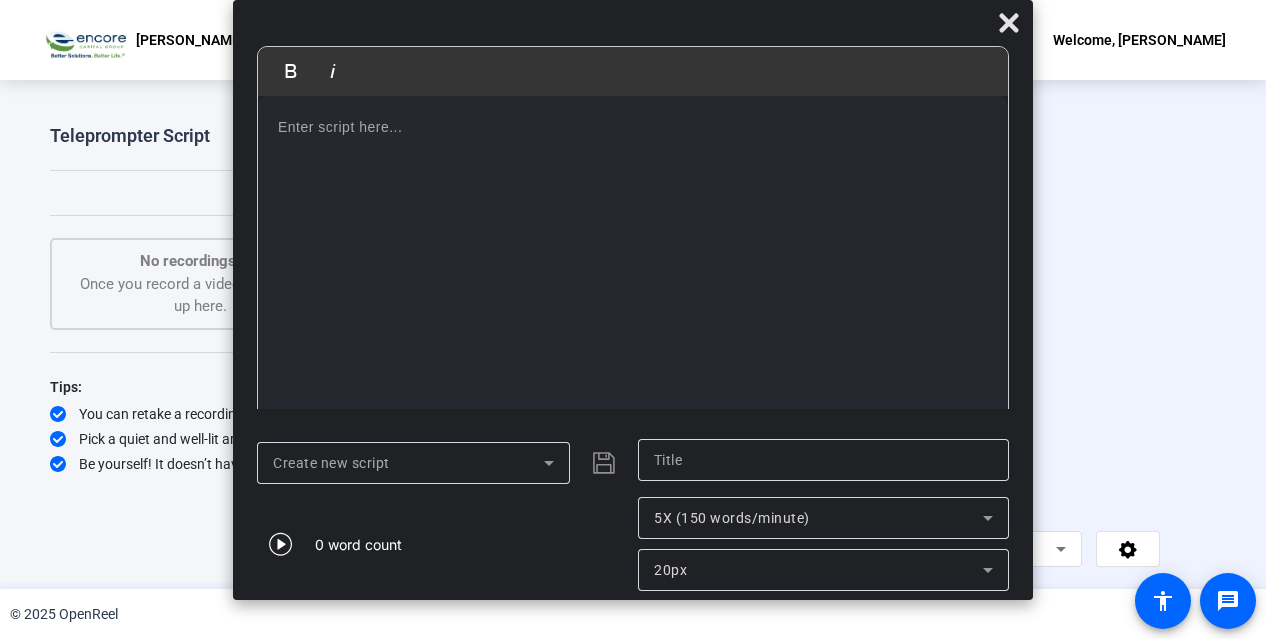 click at bounding box center (633, 261) 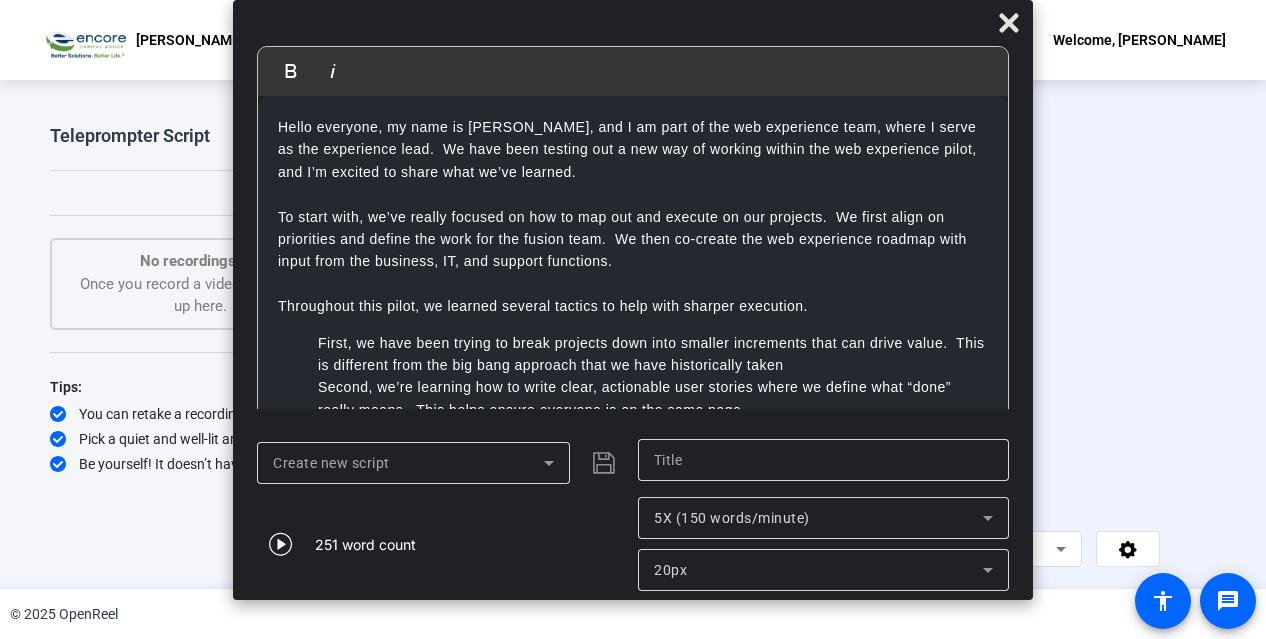 scroll, scrollTop: 100, scrollLeft: 0, axis: vertical 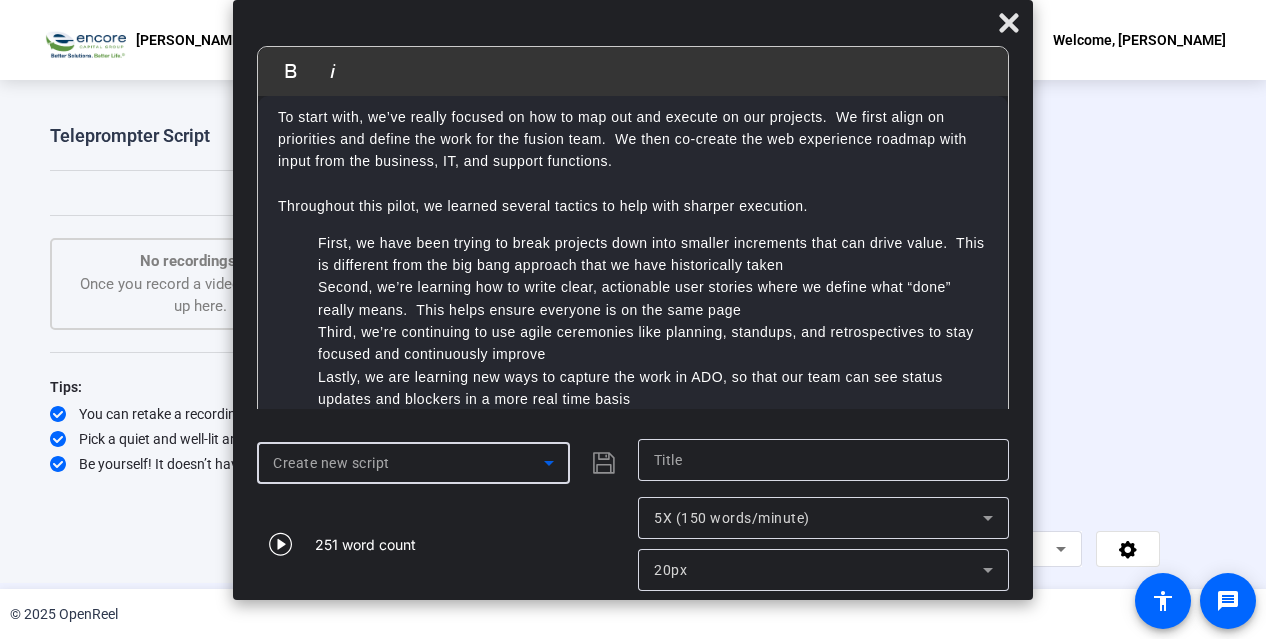 click on "Create new script" at bounding box center [408, 463] 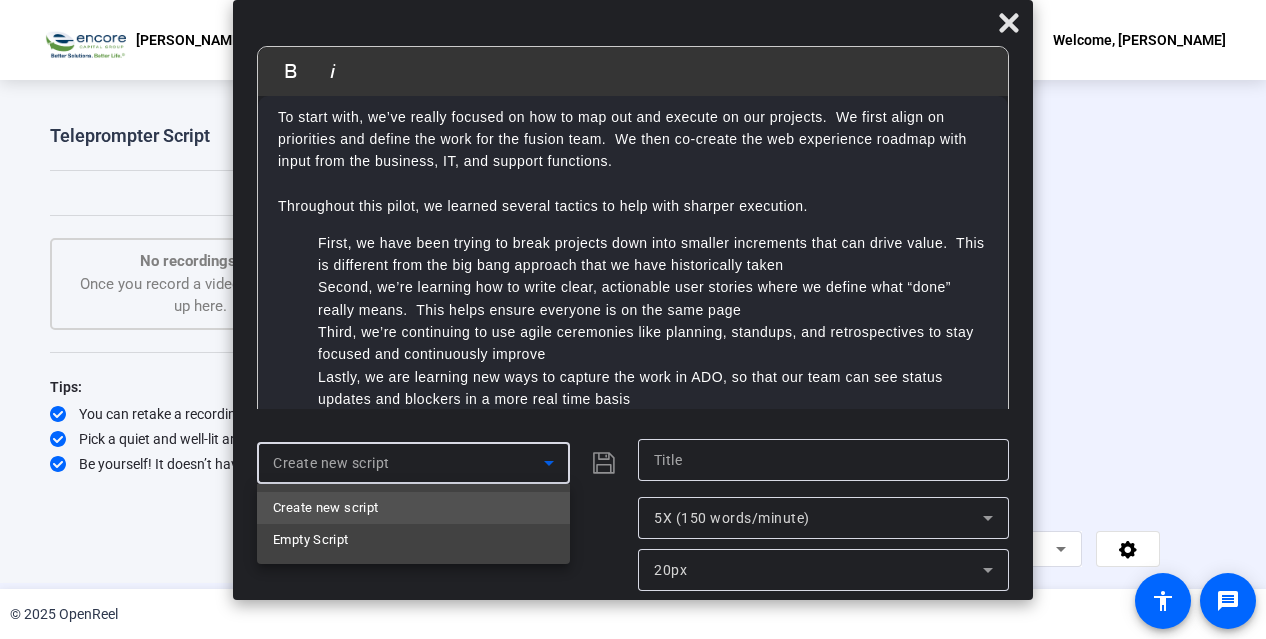 click at bounding box center [633, 319] 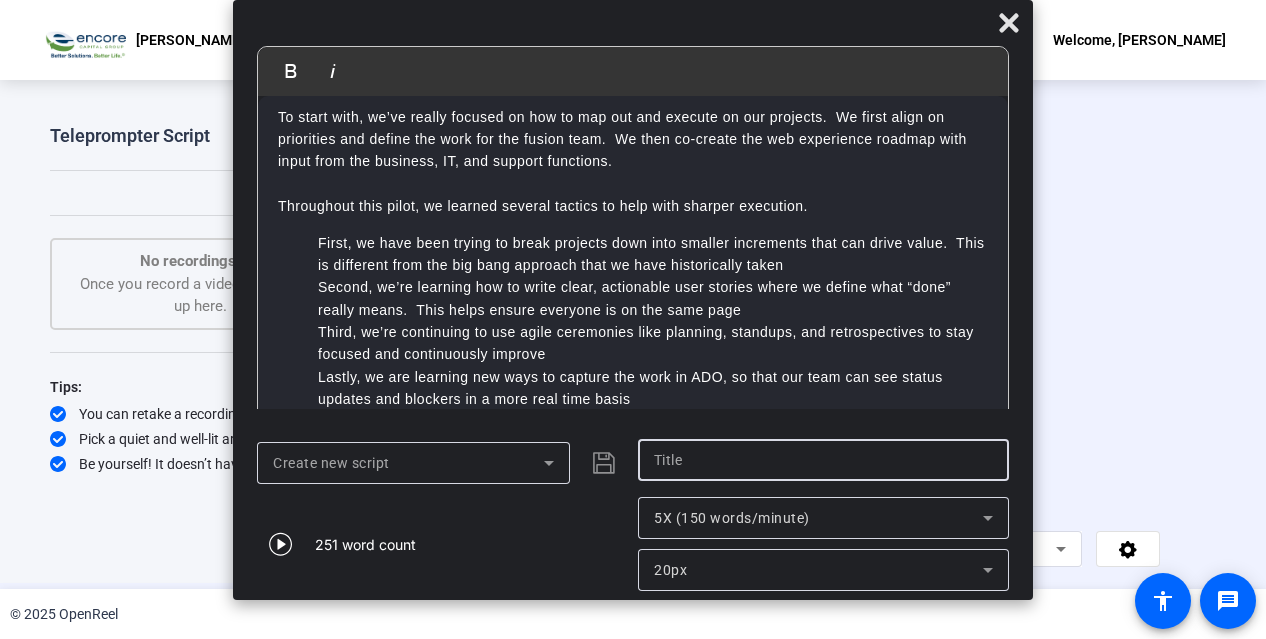 click at bounding box center (823, 460) 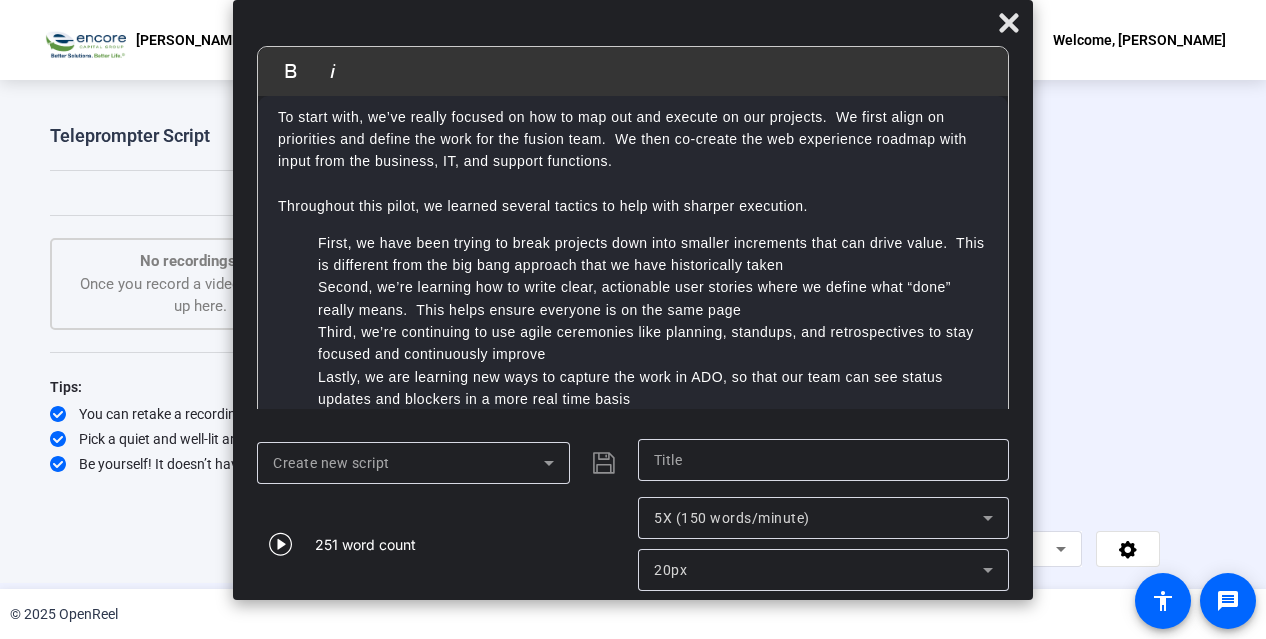 click on "First, we have been trying to break projects down into smaller increments that can drive value.  This is different from the big bang approach that we have historically taken" at bounding box center [653, 254] 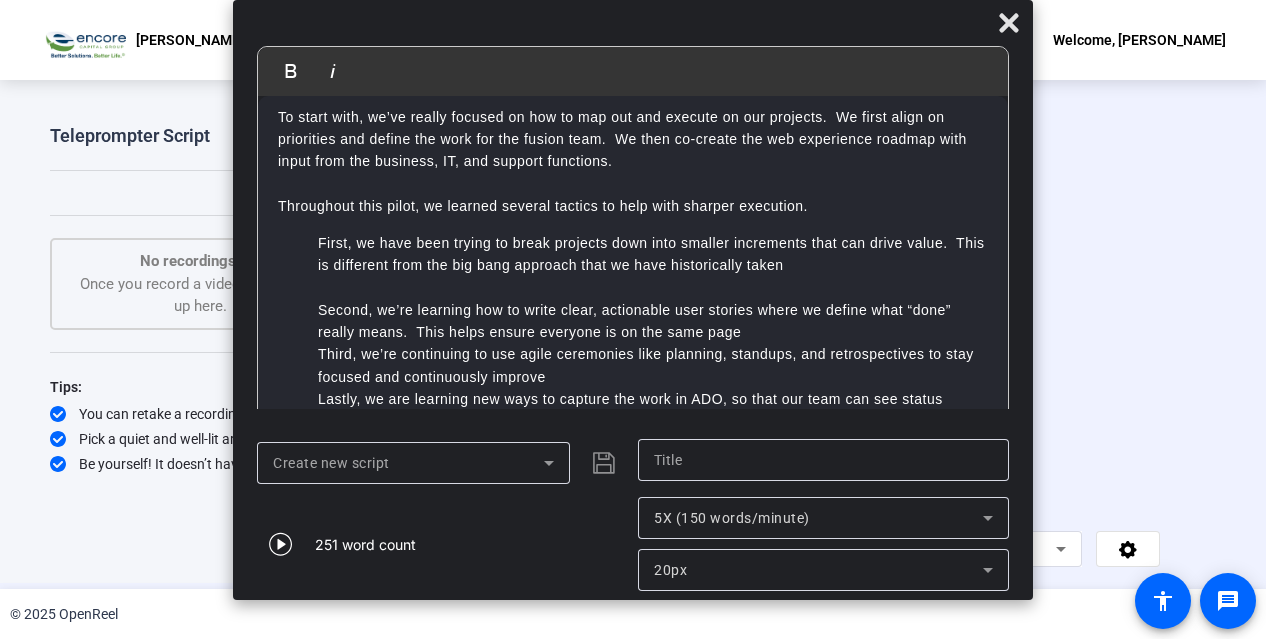click on "Second, we’re learning how to write clear, actionable user stories where we define what “done” really means.  This helps ensure everyone is on the same page" at bounding box center (653, 321) 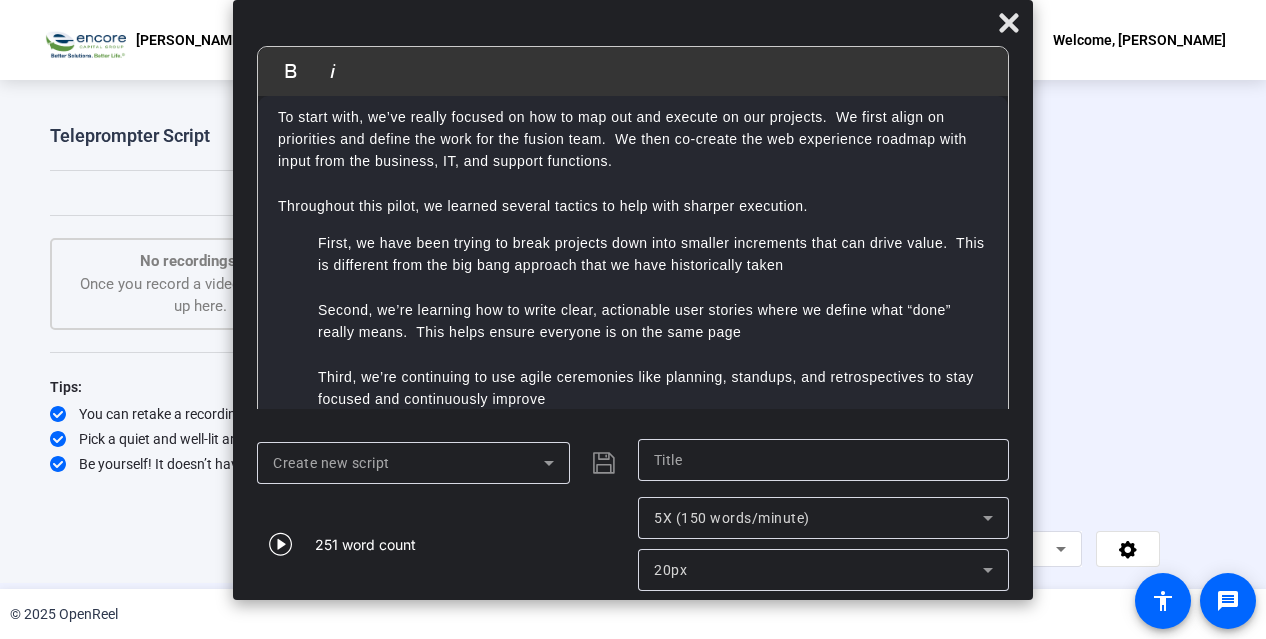 click on "Third, we’re continuing to use agile ceremonies like planning, standups, and retrospectives to stay focused and continuously improve" at bounding box center (653, 388) 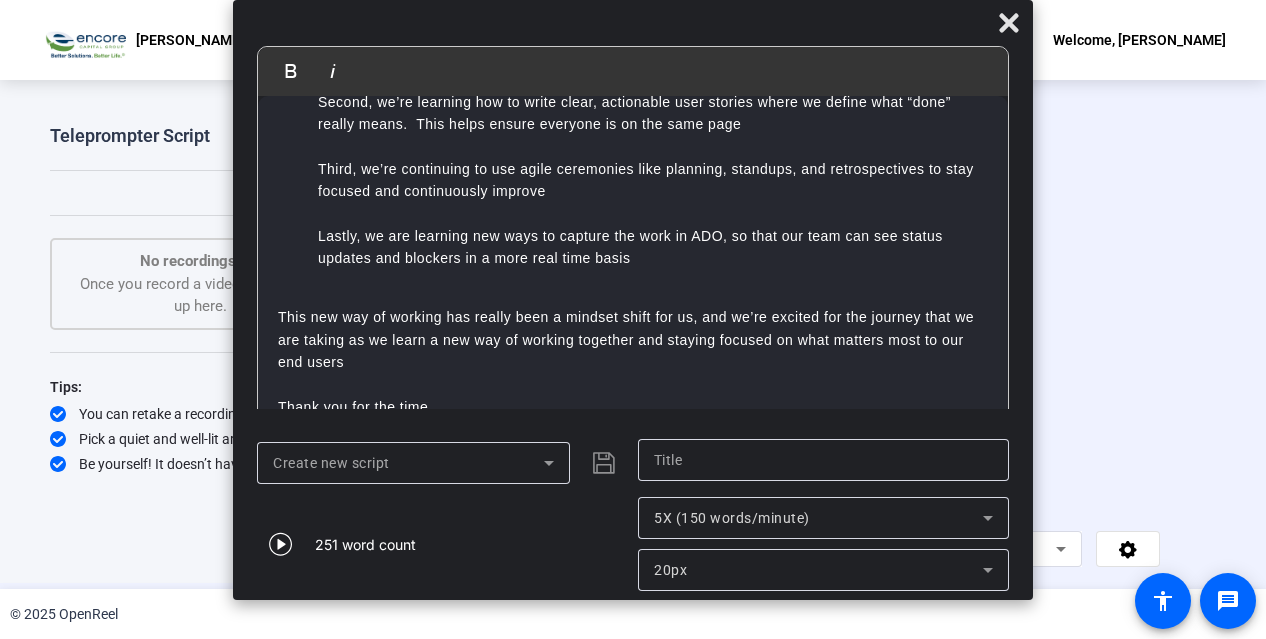 scroll, scrollTop: 320, scrollLeft: 0, axis: vertical 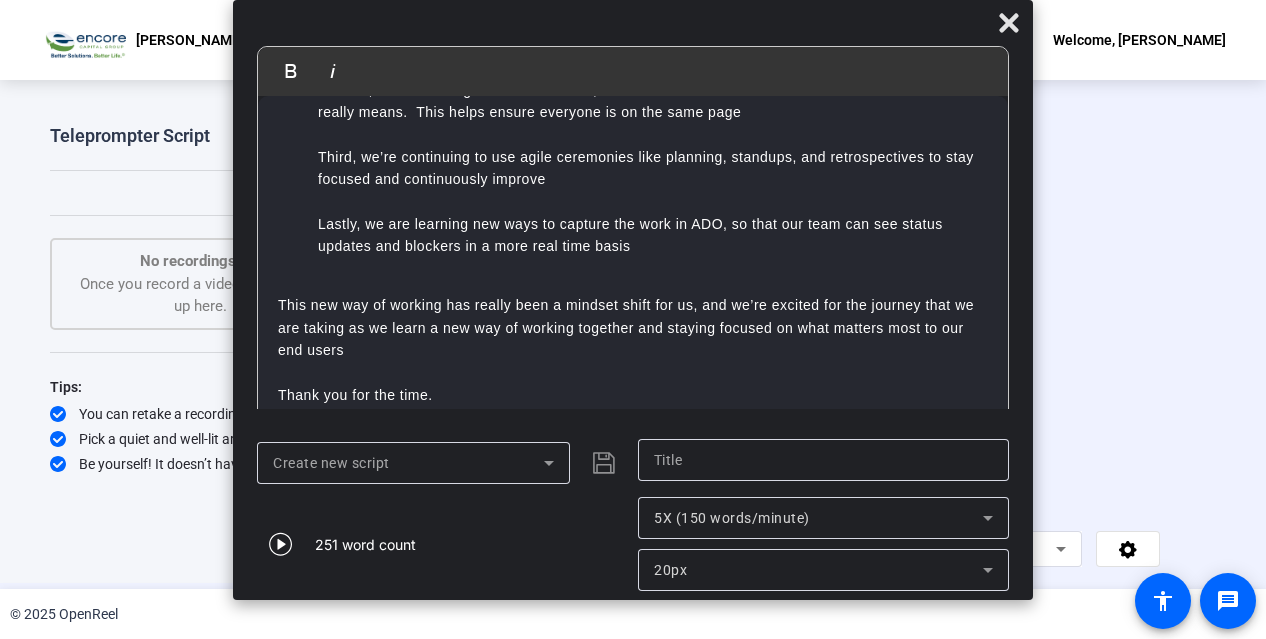 click at bounding box center (633, 283) 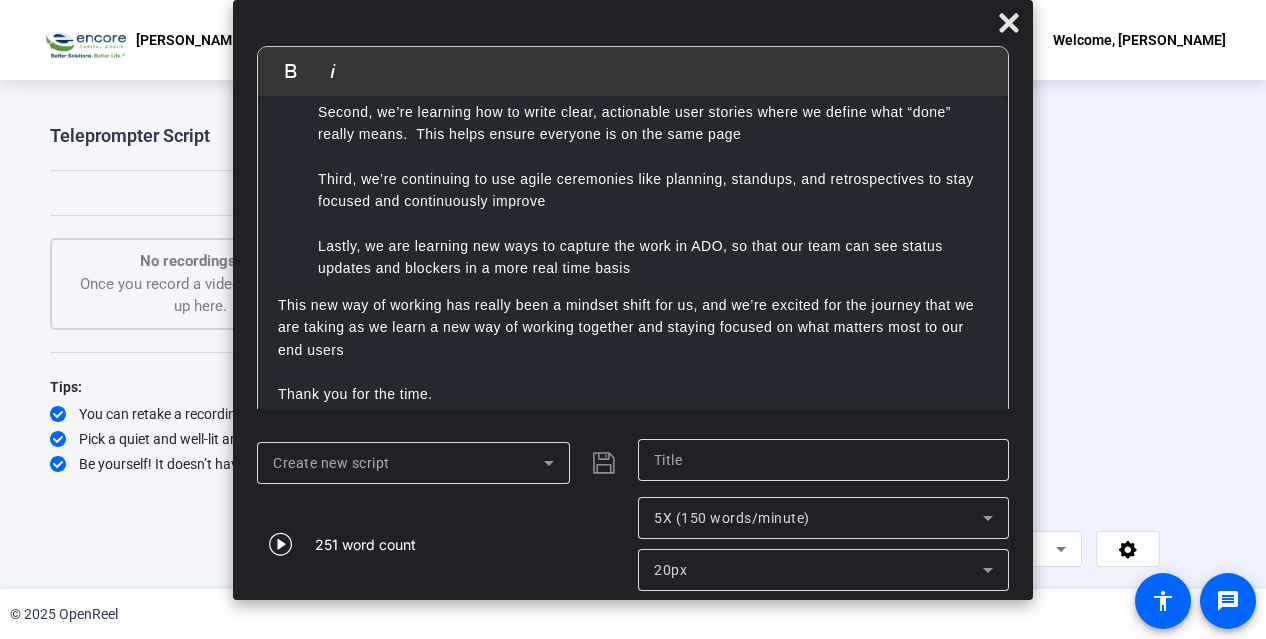 scroll, scrollTop: 298, scrollLeft: 0, axis: vertical 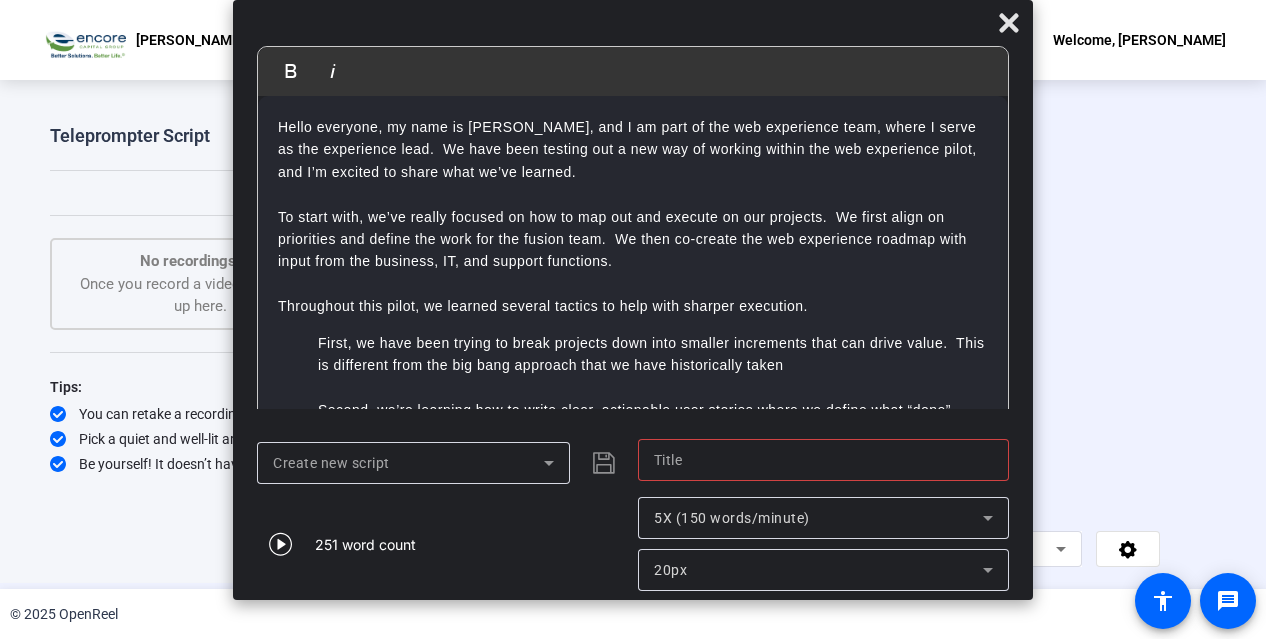 click at bounding box center [823, 460] 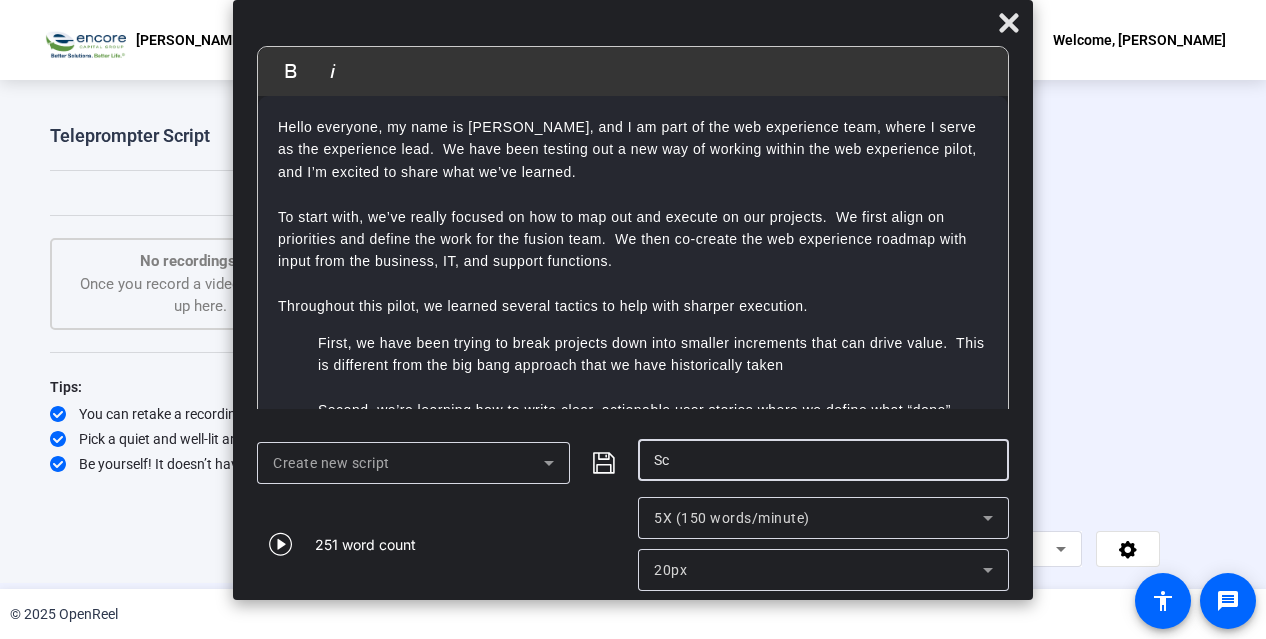 type on "S" 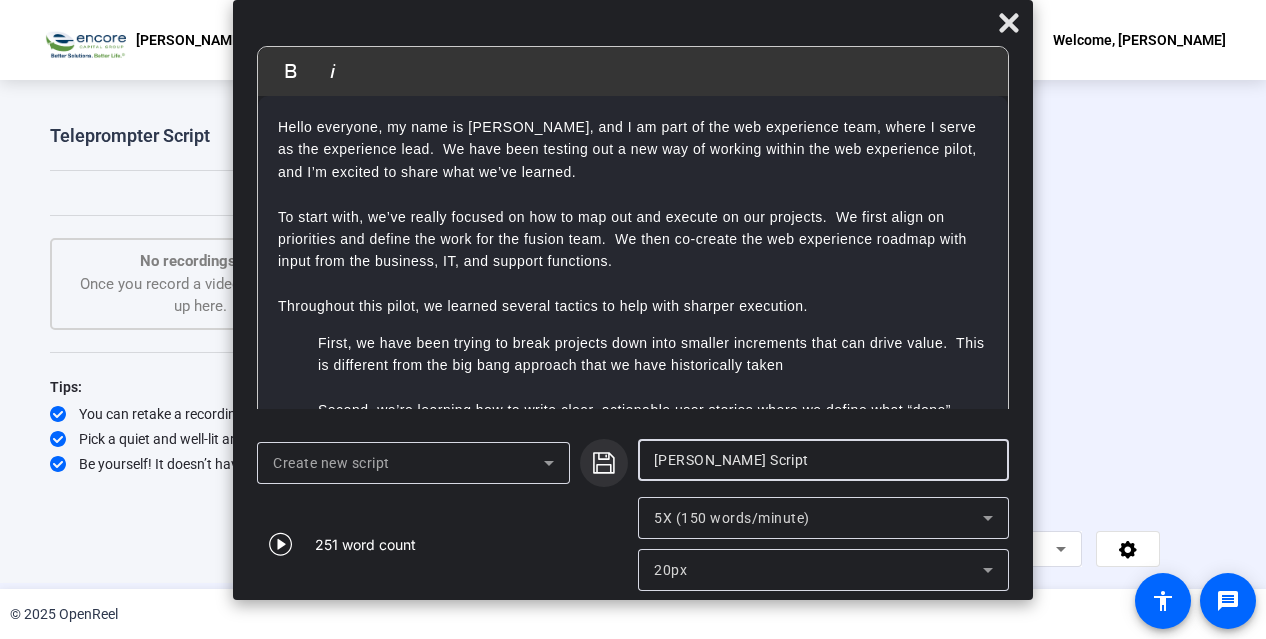 type on "[PERSON_NAME] Script" 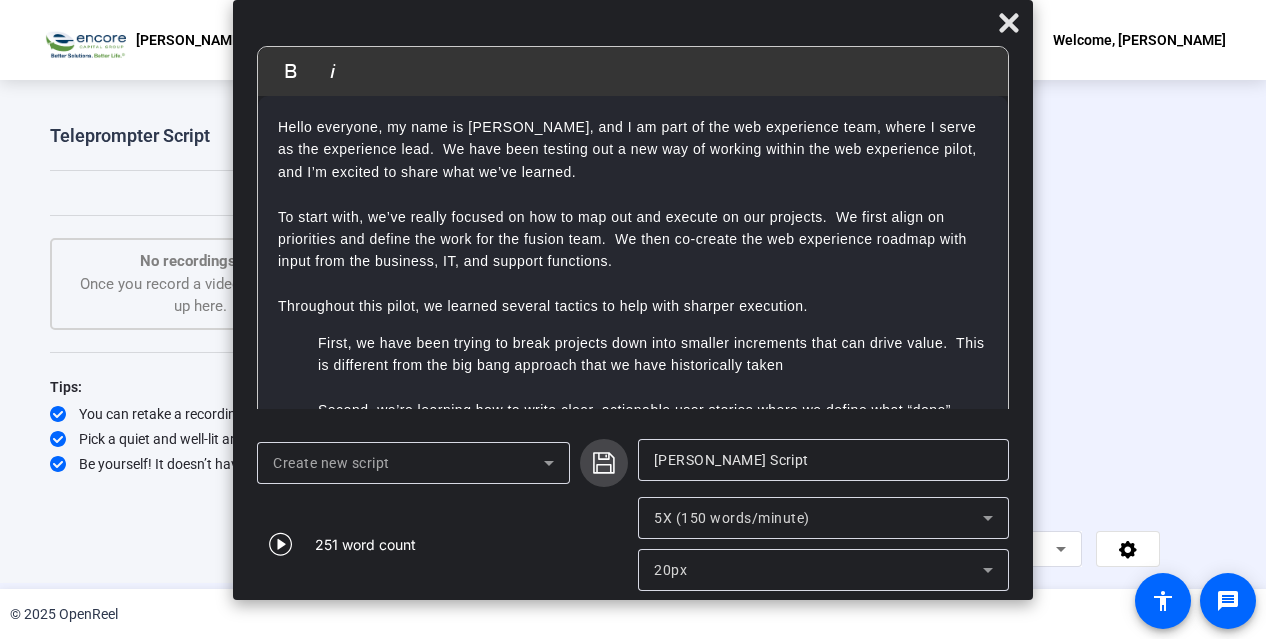 click 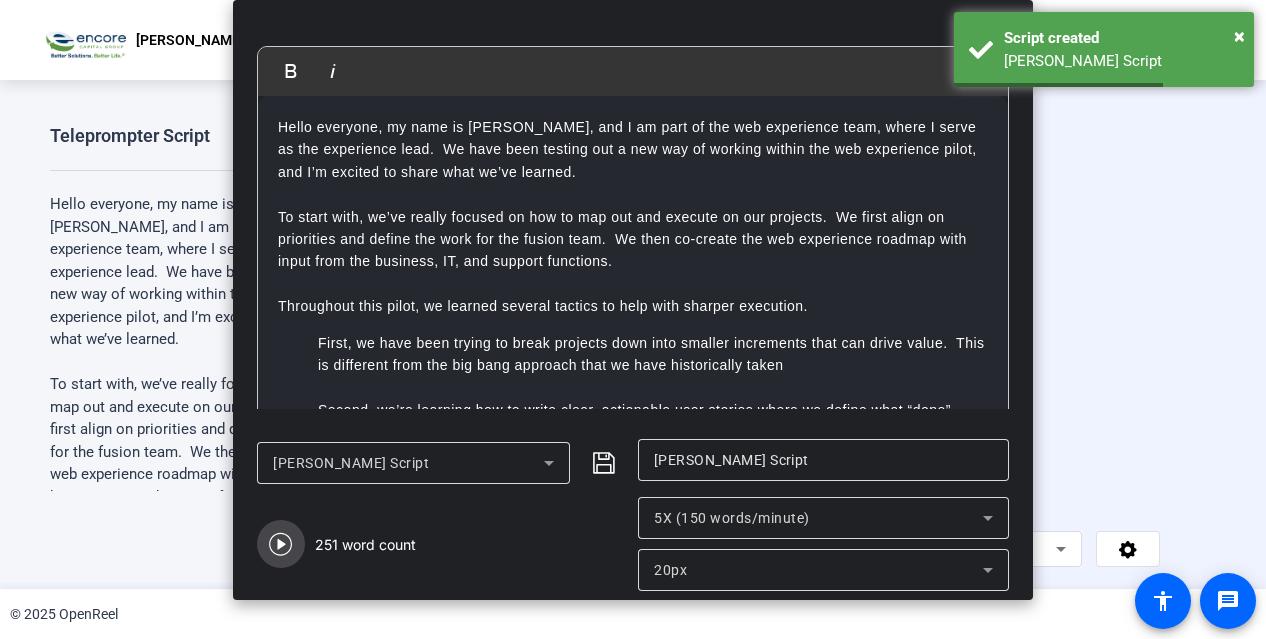 click 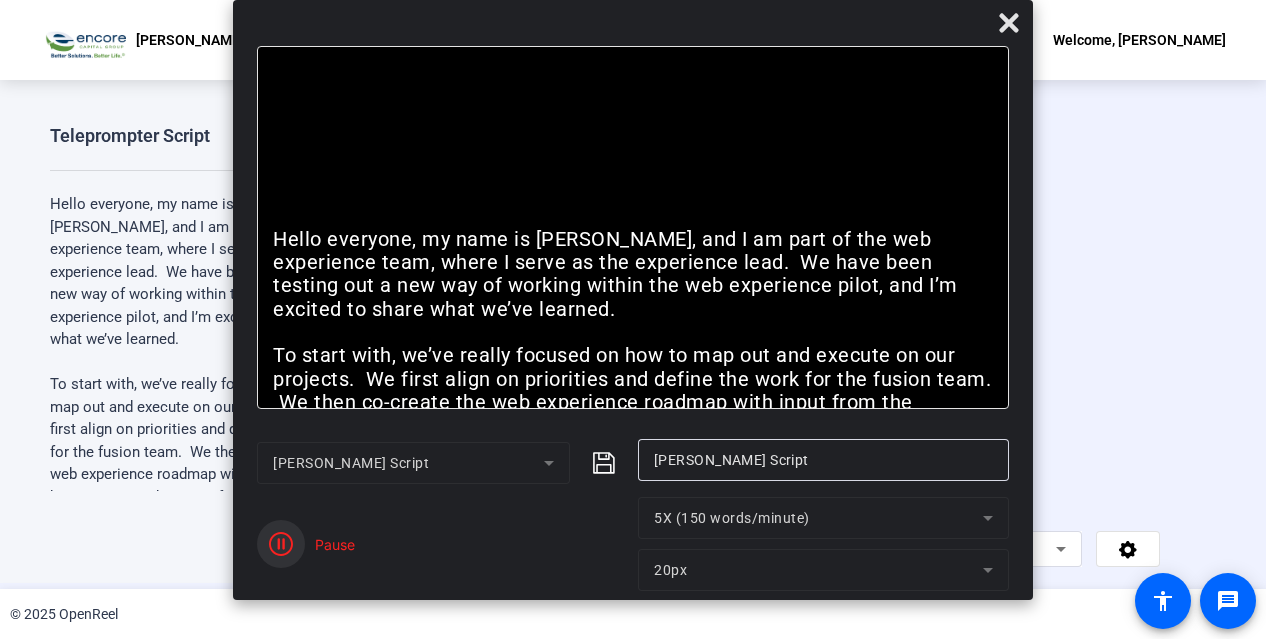 click 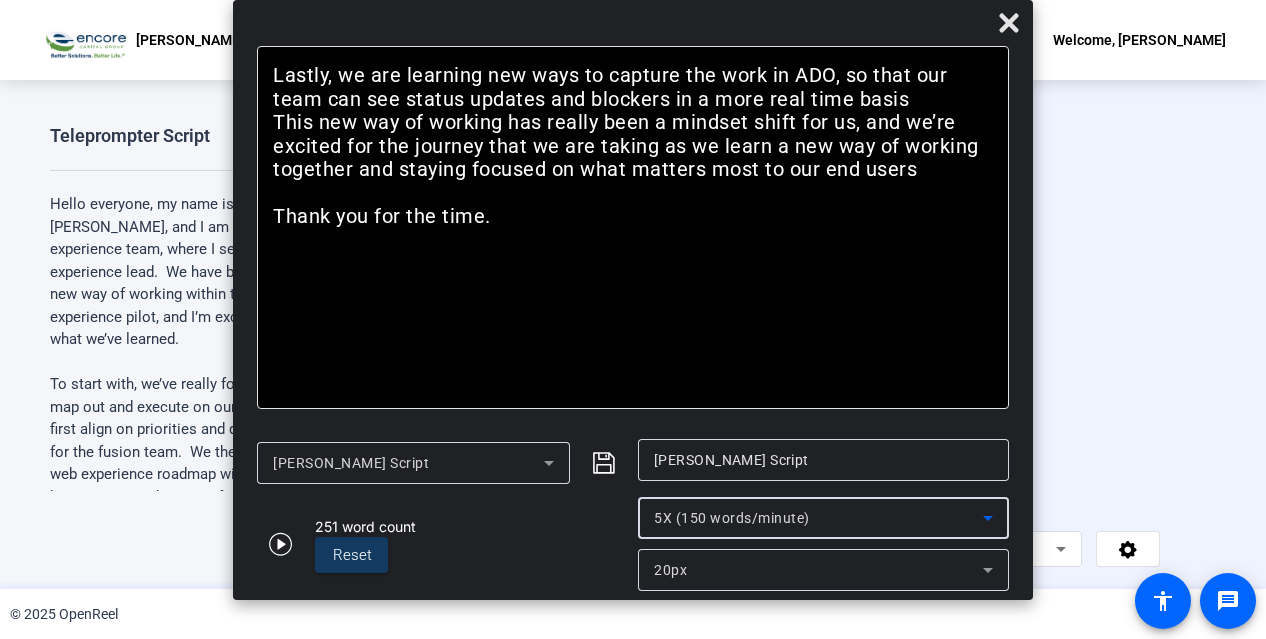 click on "5X (150 words/minute)" at bounding box center (732, 518) 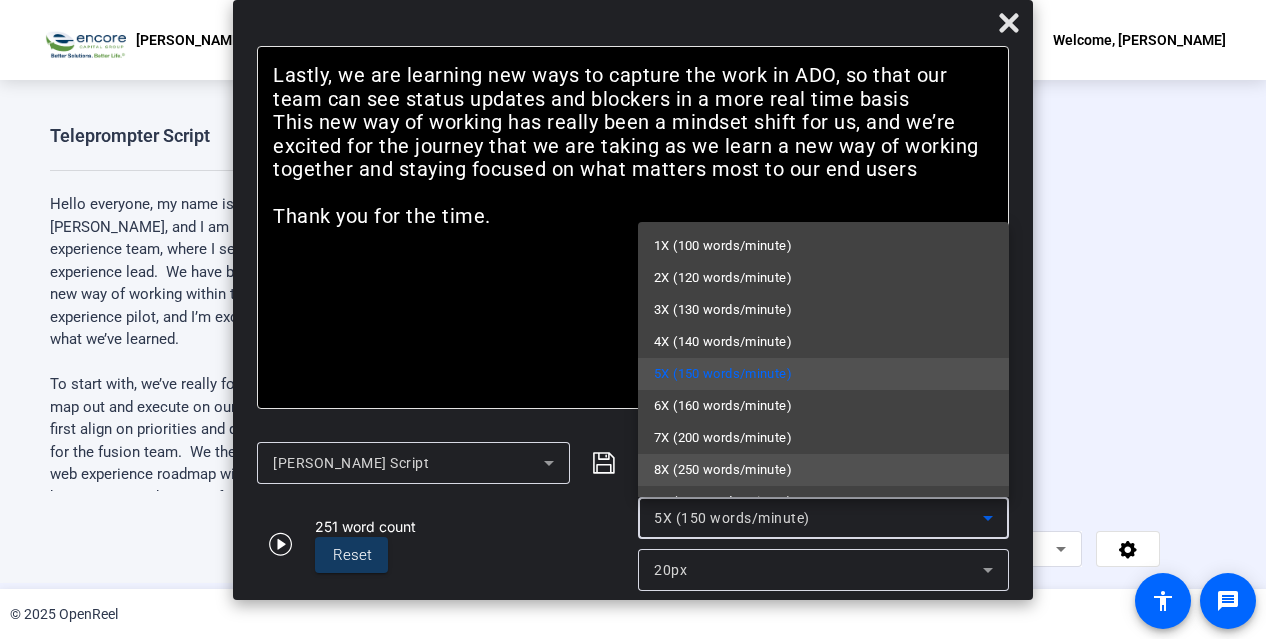 click on "8X (250 words/minute)" at bounding box center (723, 470) 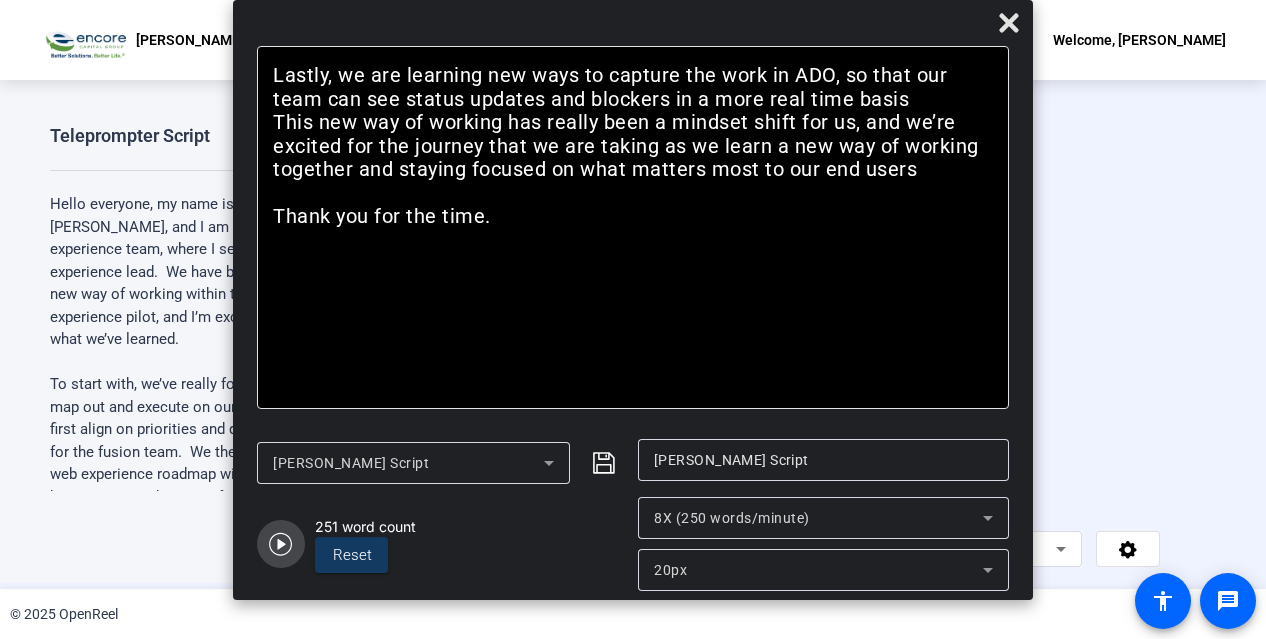 click 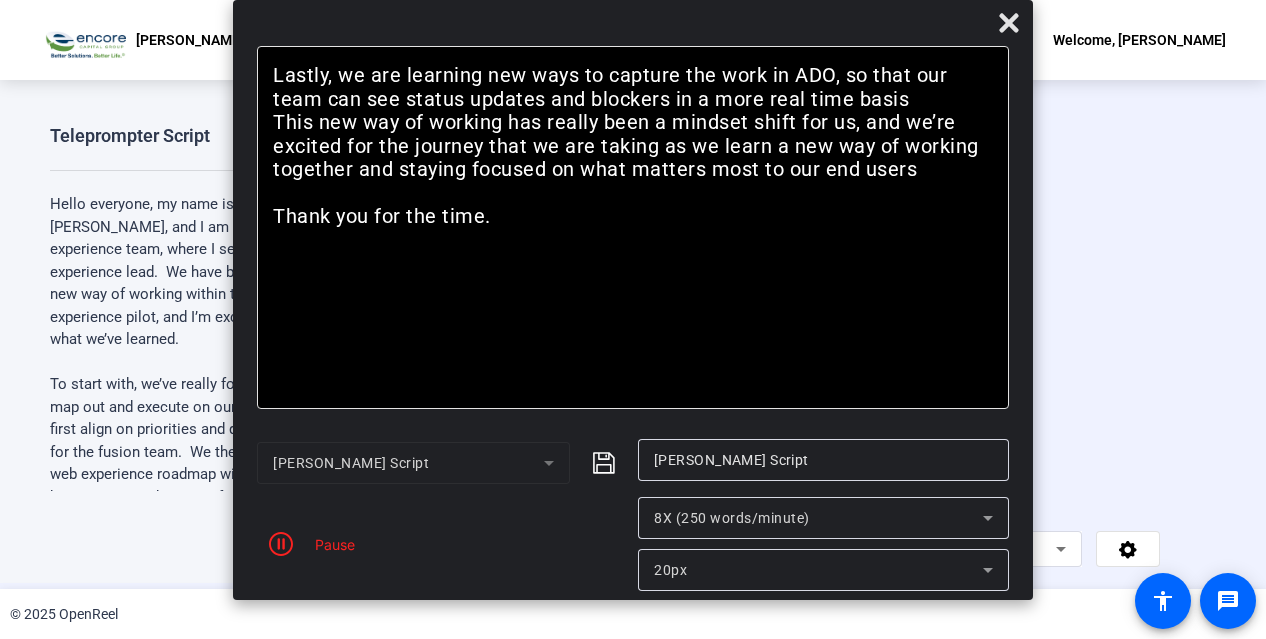 click 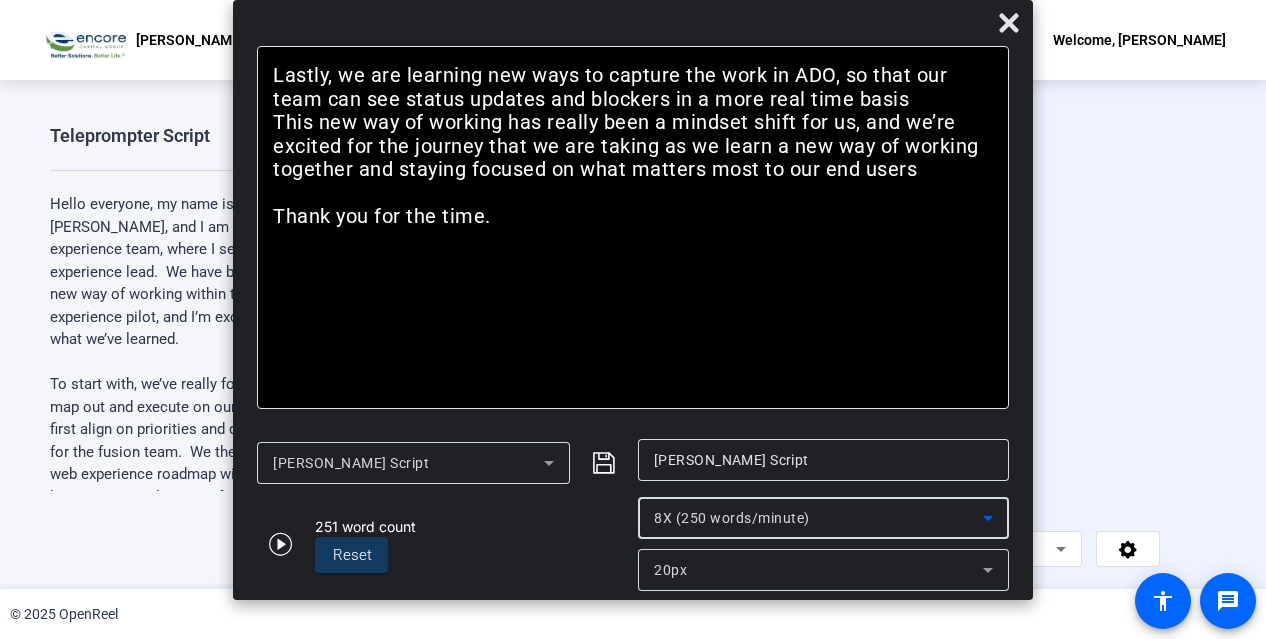 click on "8X (250 words/minute)" at bounding box center (732, 518) 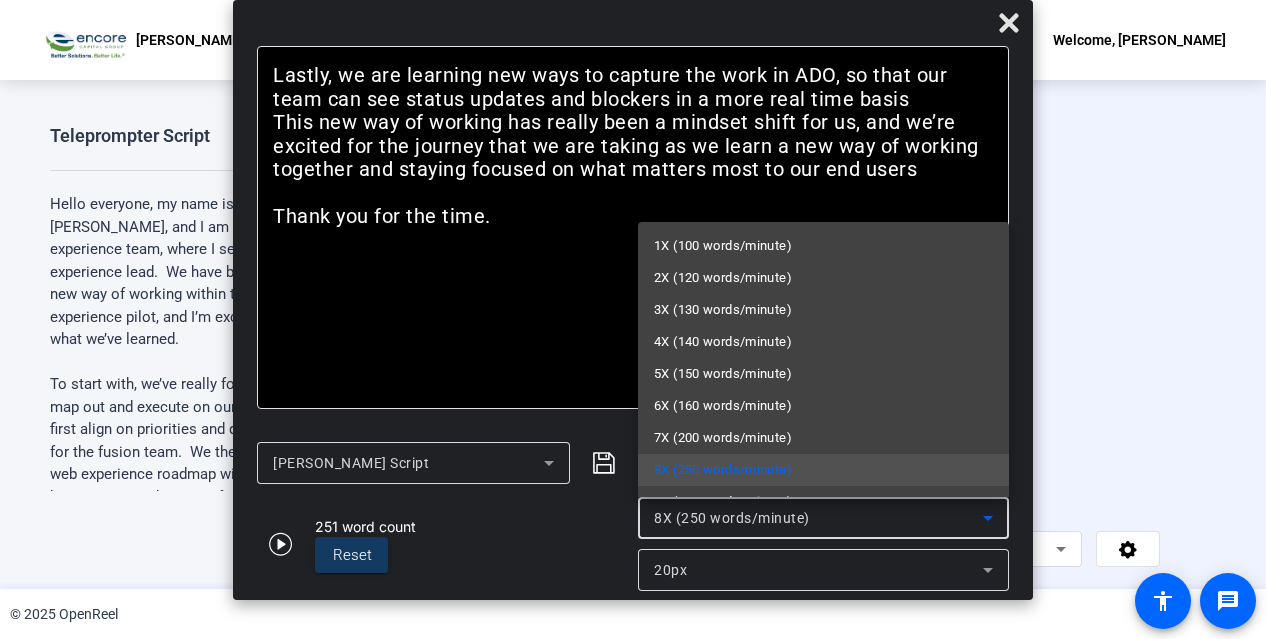 scroll, scrollTop: 28, scrollLeft: 0, axis: vertical 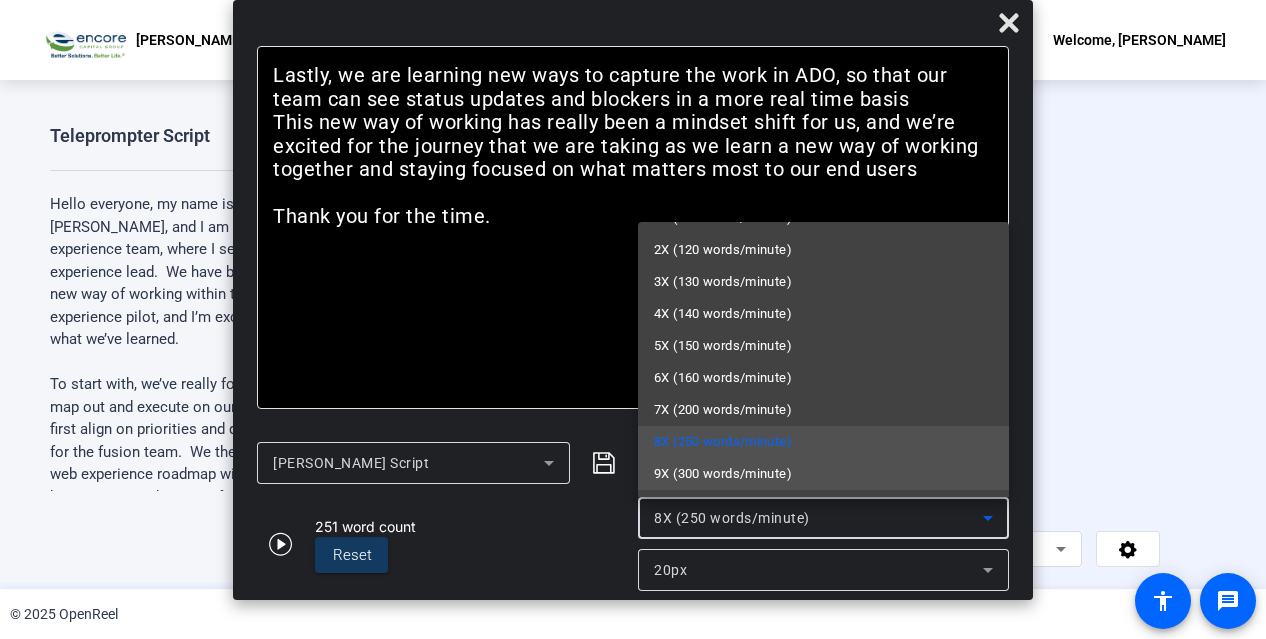 click on "9X (300 words/minute)" at bounding box center [723, 474] 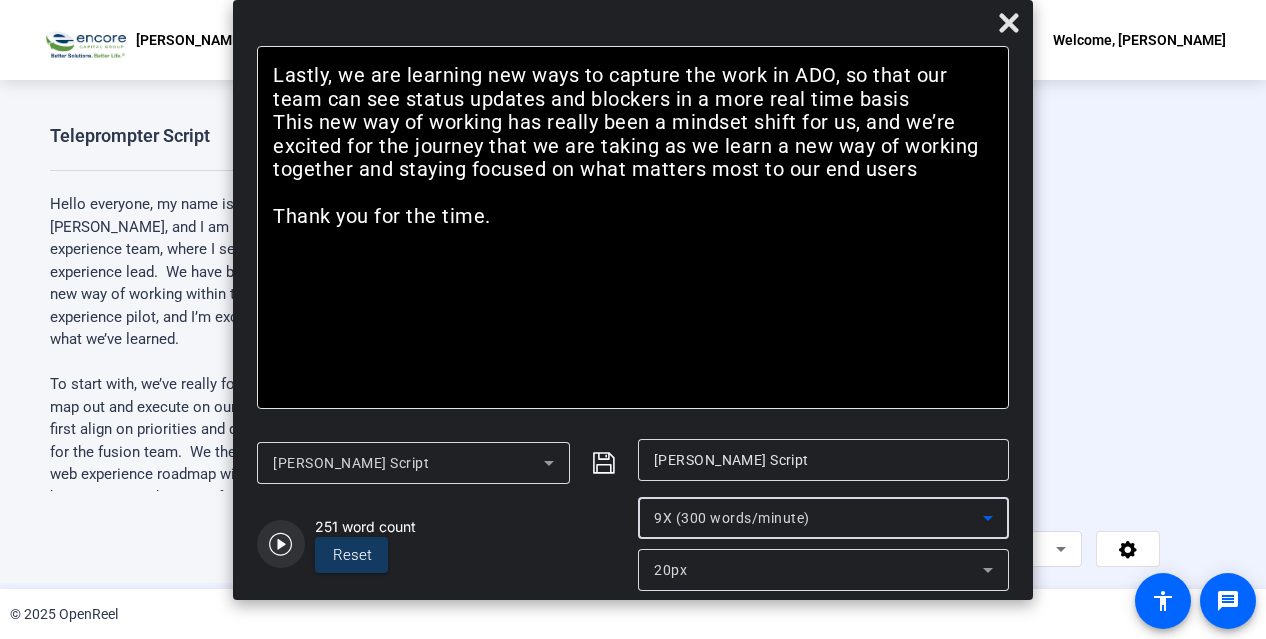 click 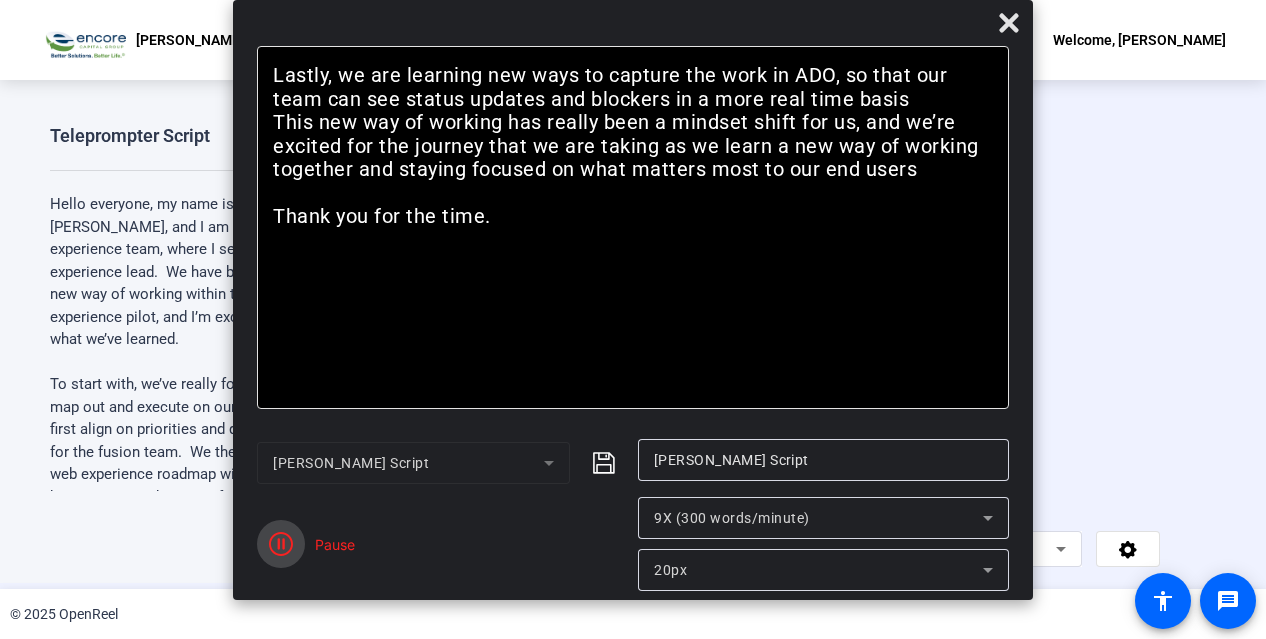 click 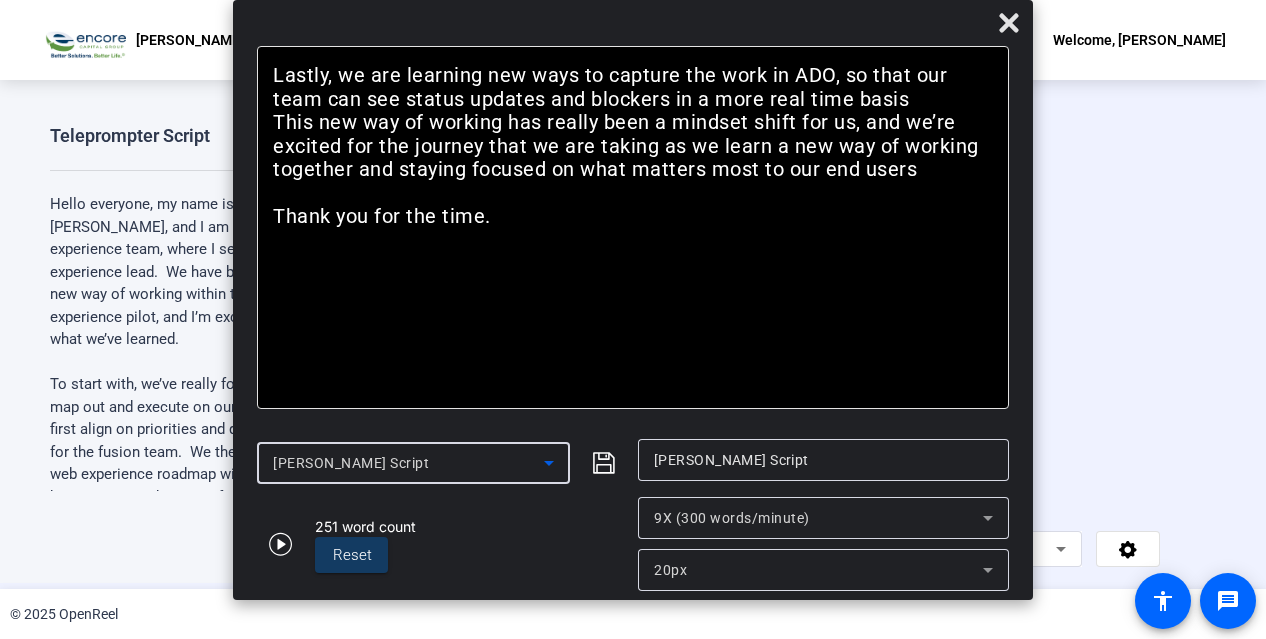 click on "[PERSON_NAME] Script" at bounding box center [408, 463] 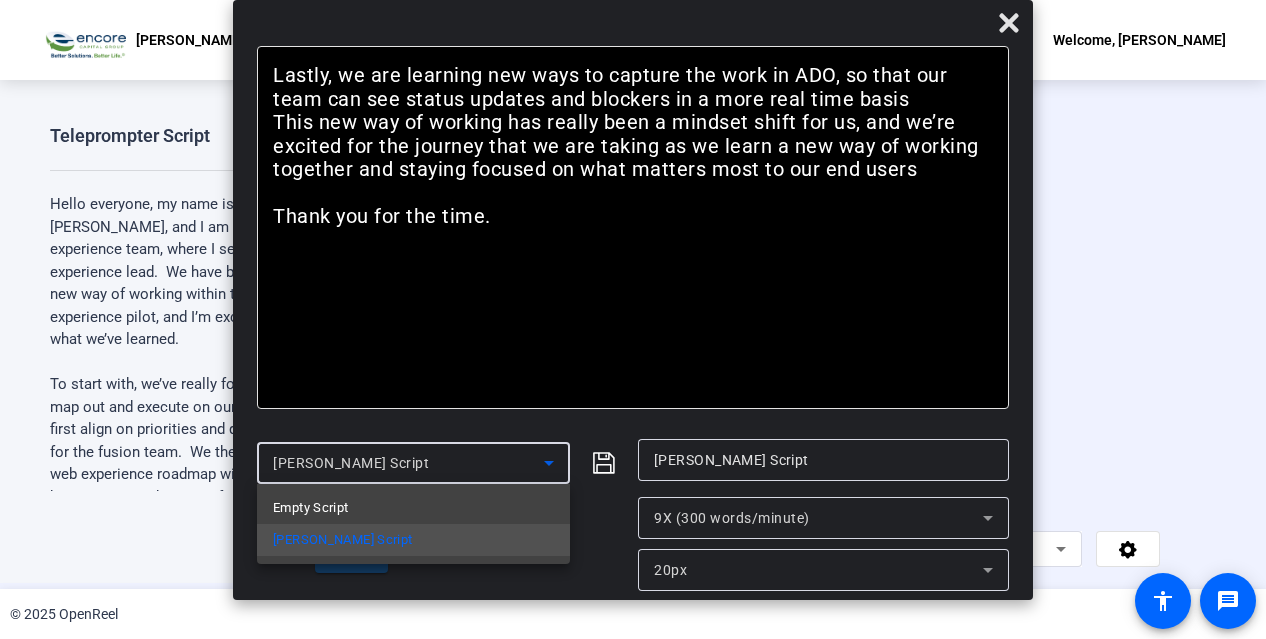 click at bounding box center [633, 319] 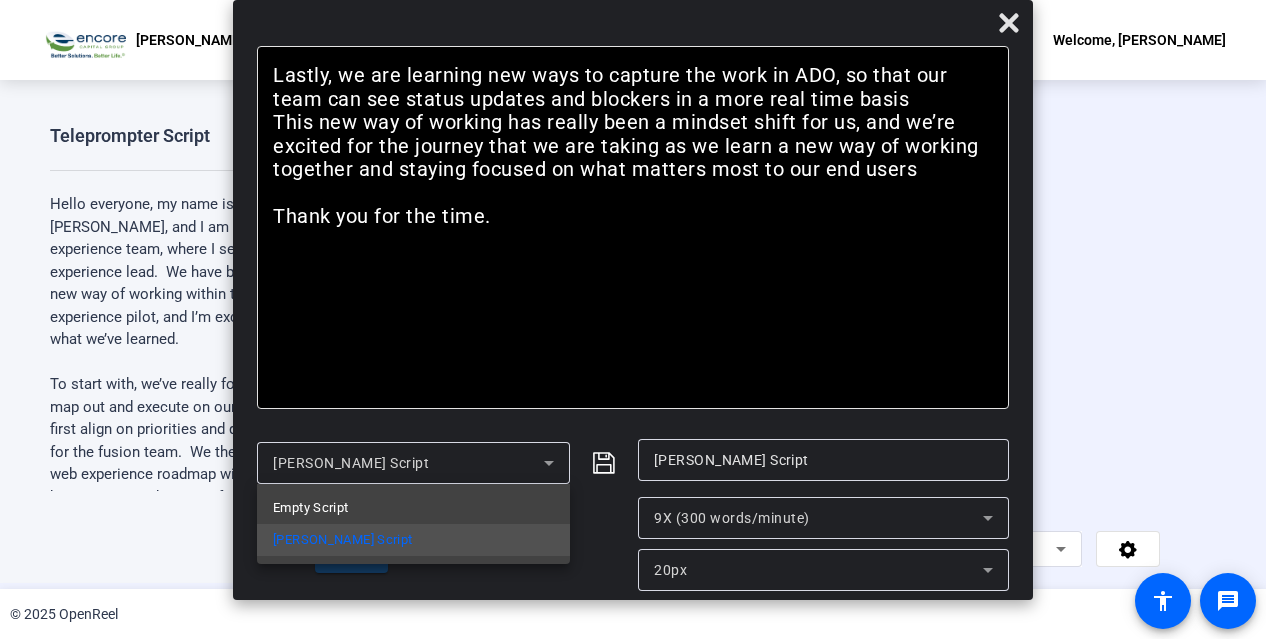 click on "Second, we’re learning how to write clear, actionable user stories where we define what “done” really means.  This helps ensure everyone is on the same page" 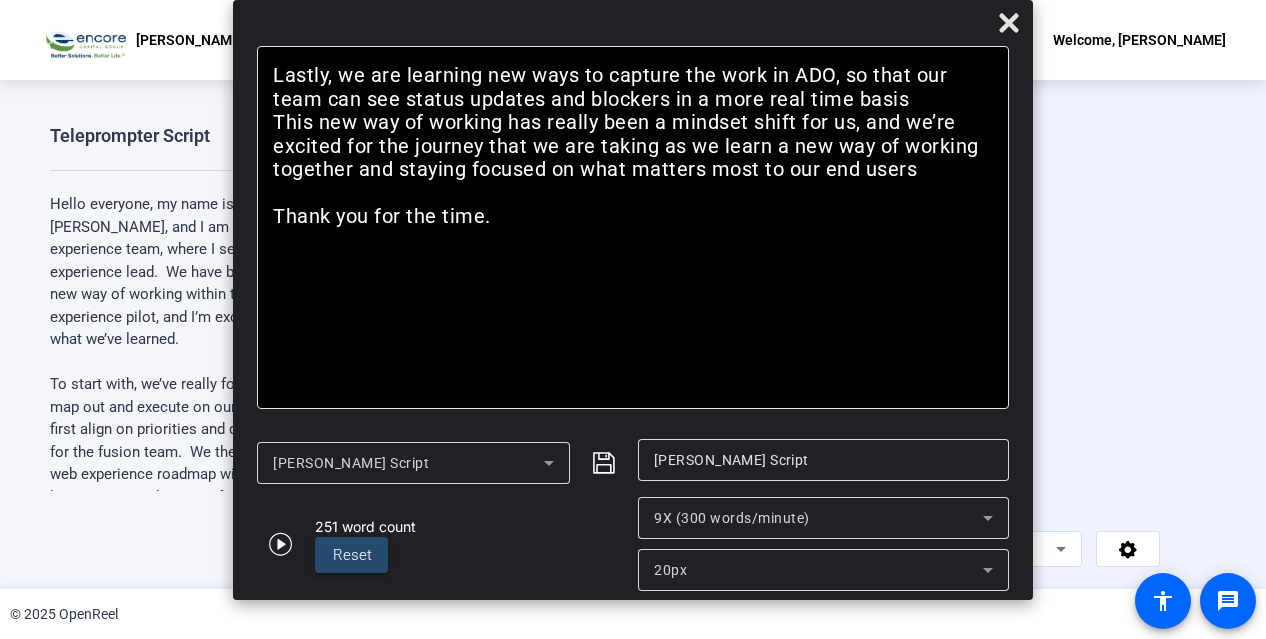 click on "Reset" 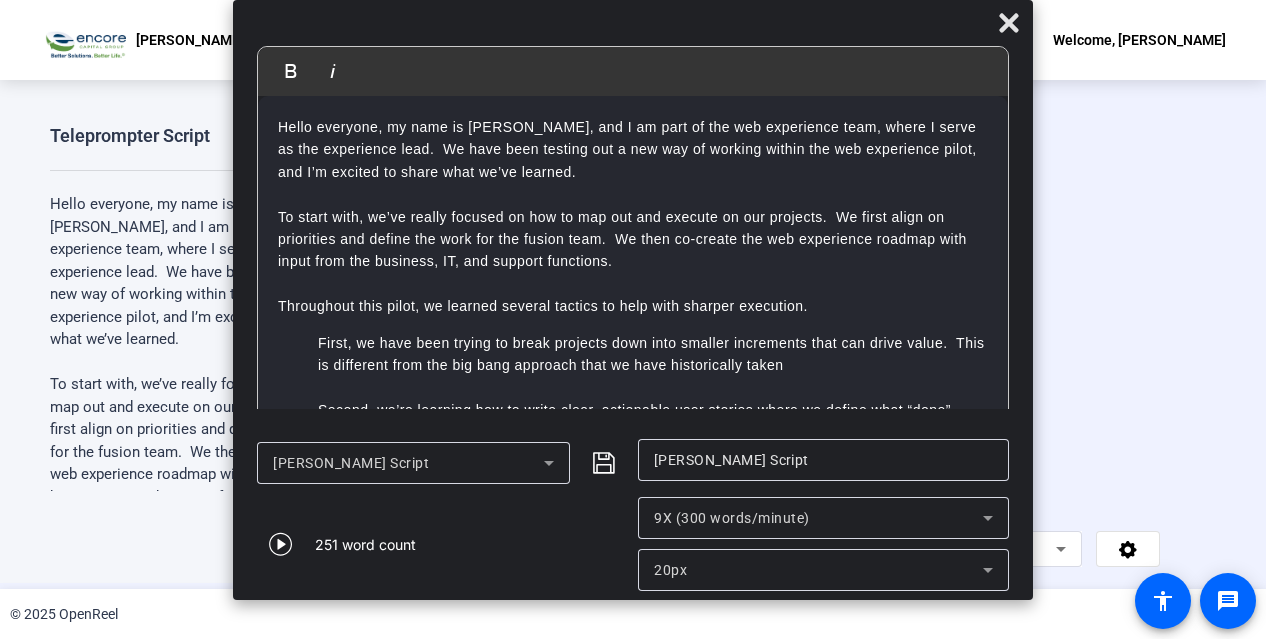 click on "251 word count" 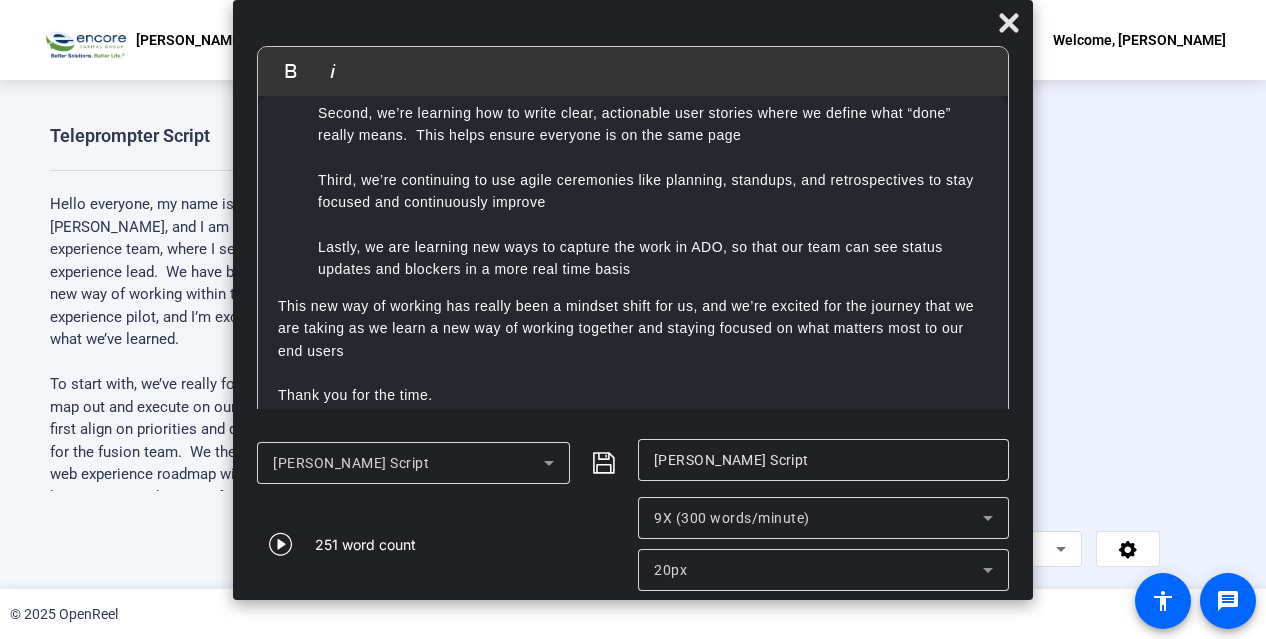 scroll, scrollTop: 0, scrollLeft: 0, axis: both 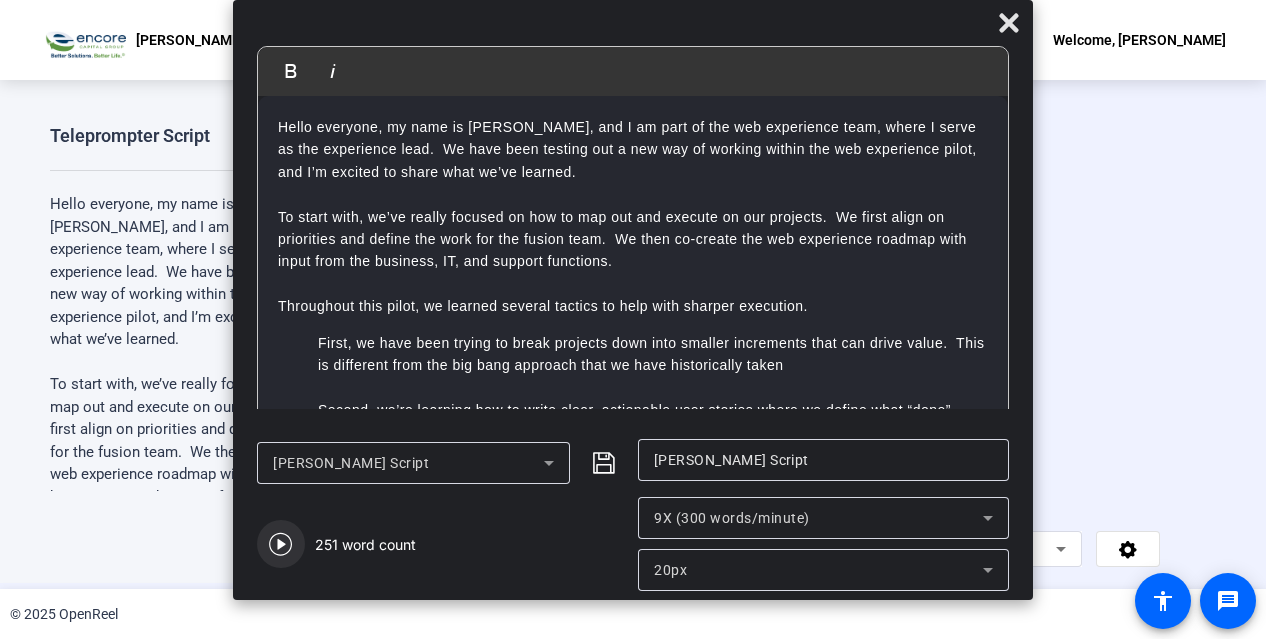 click 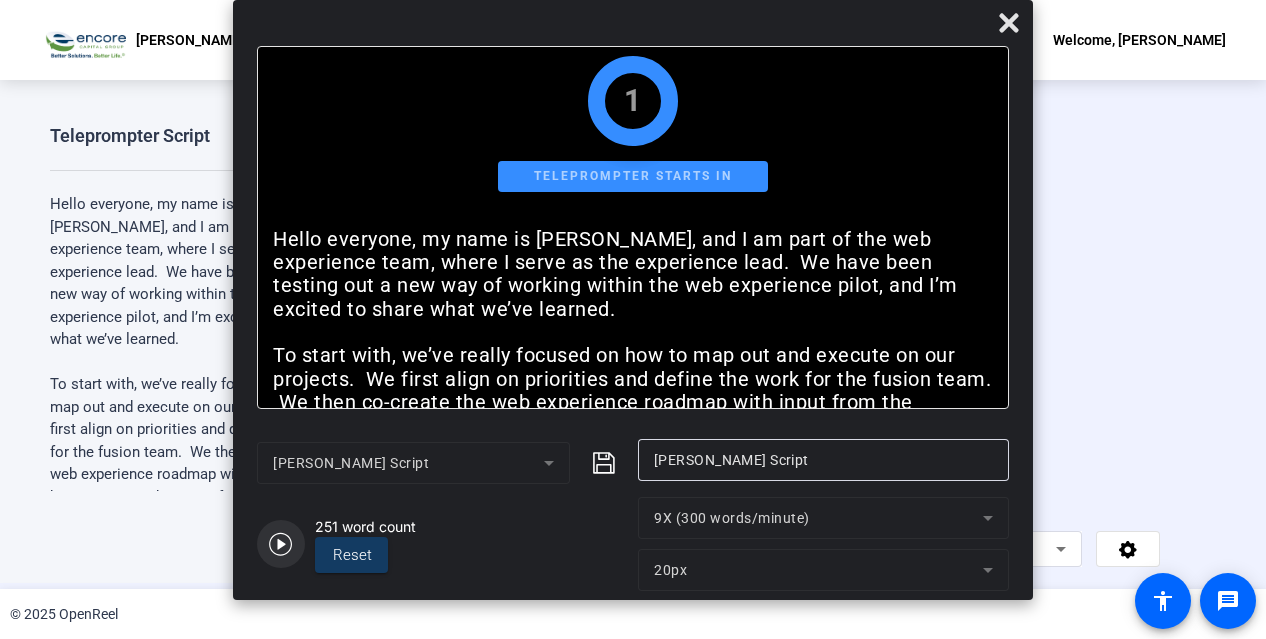 click 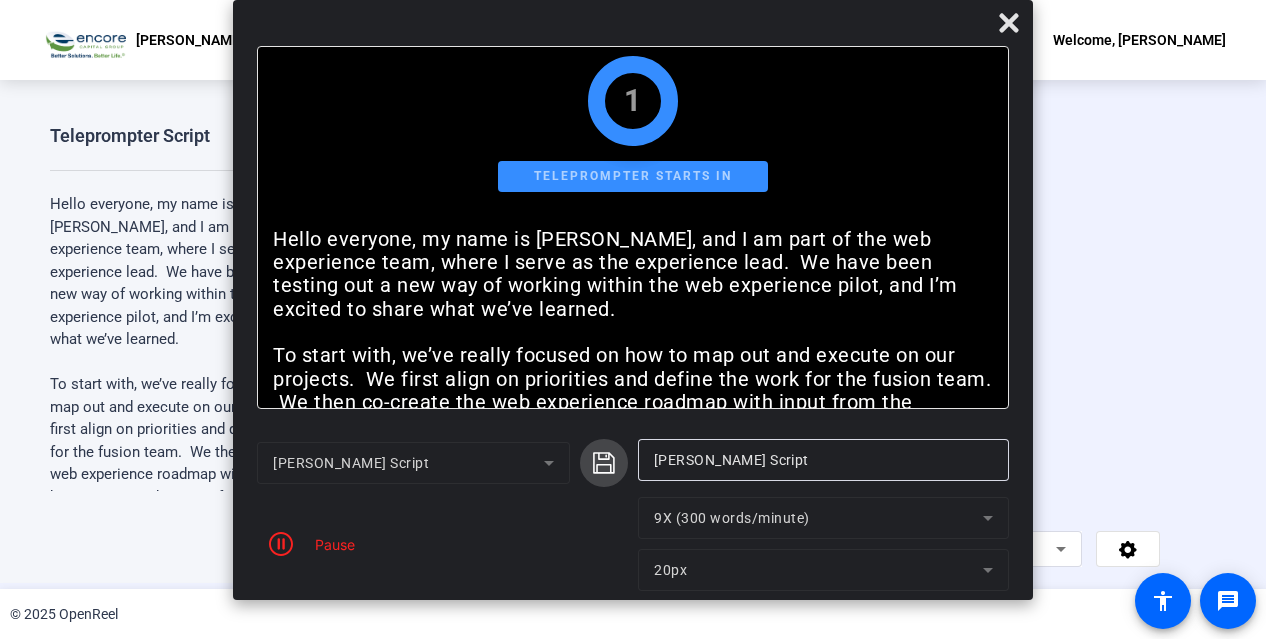 click 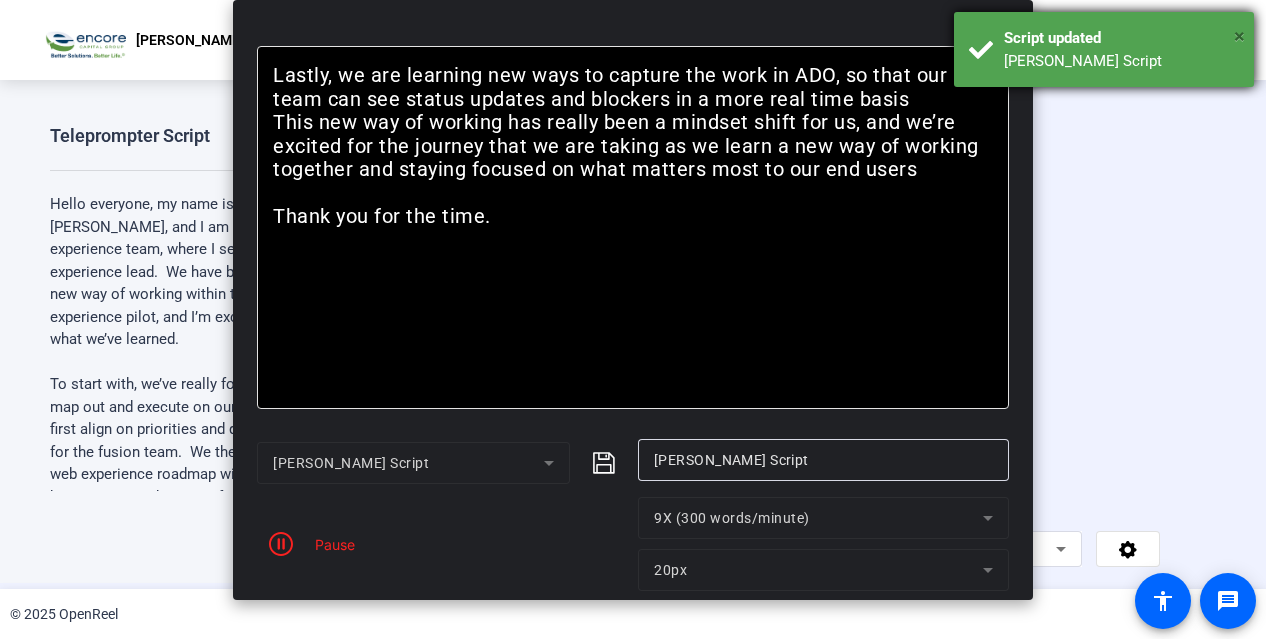click on "×" at bounding box center [1239, 36] 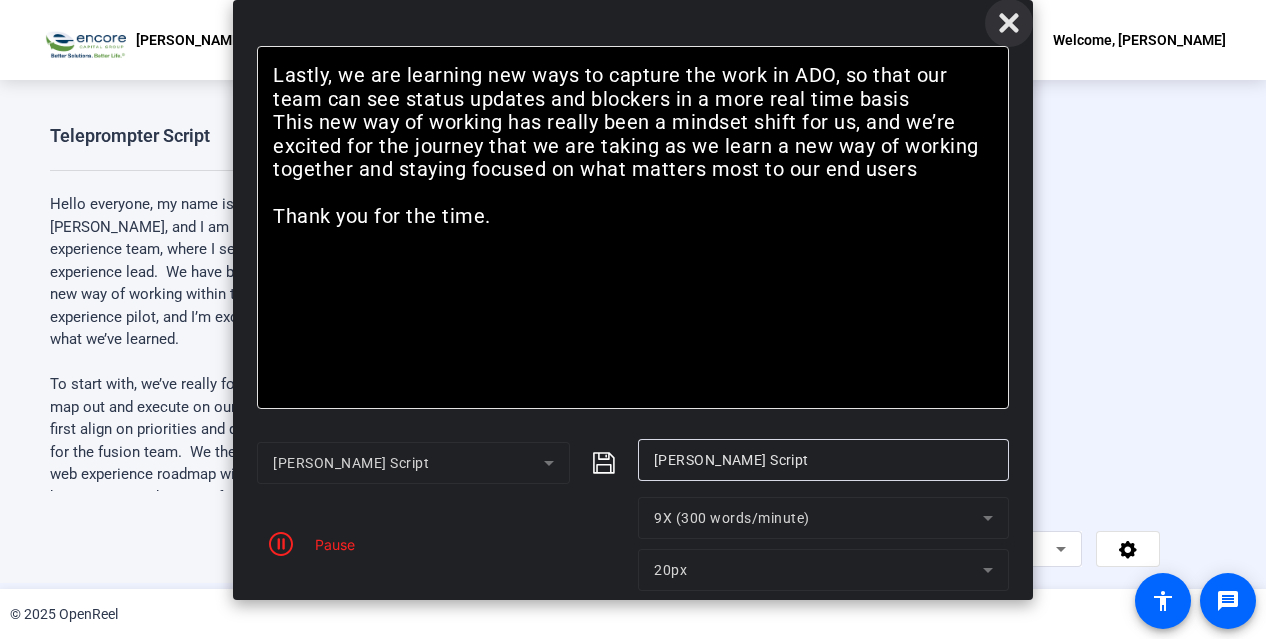 click 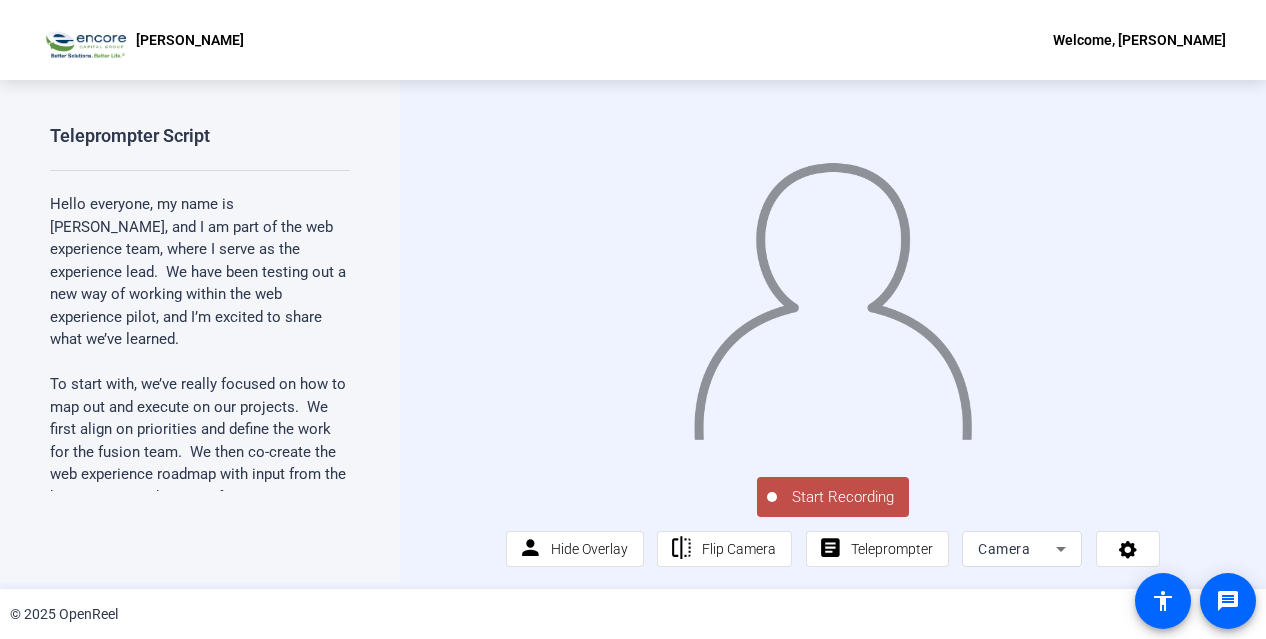 click on "Camera" at bounding box center (1004, 549) 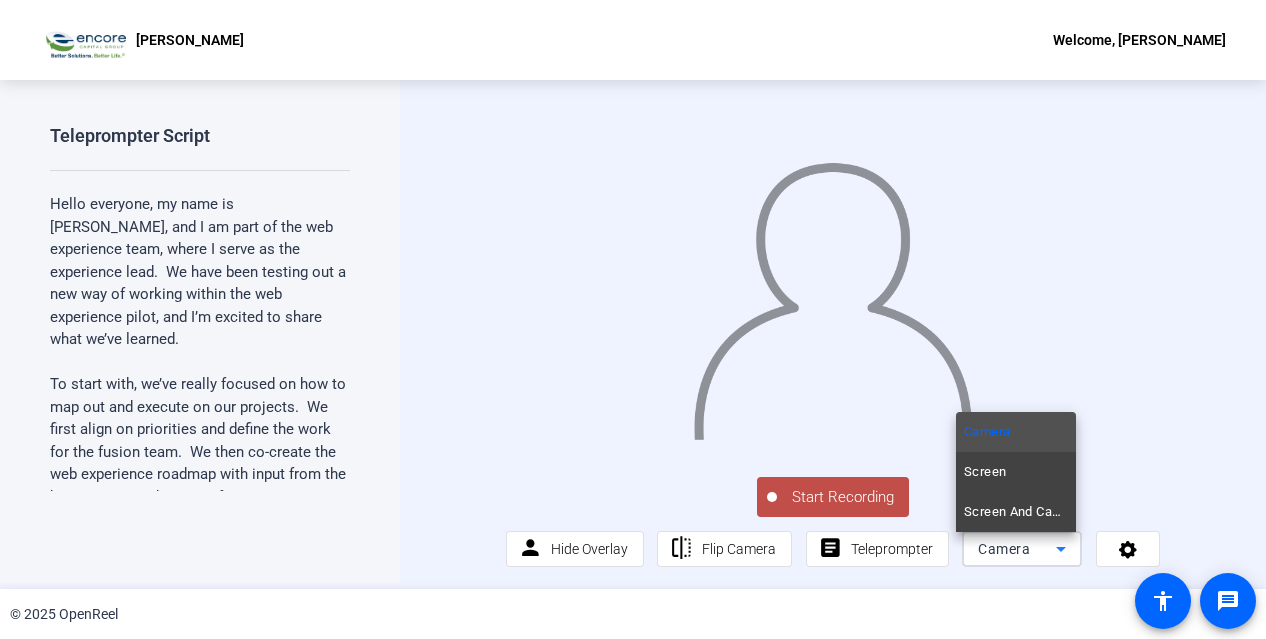 click at bounding box center (633, 319) 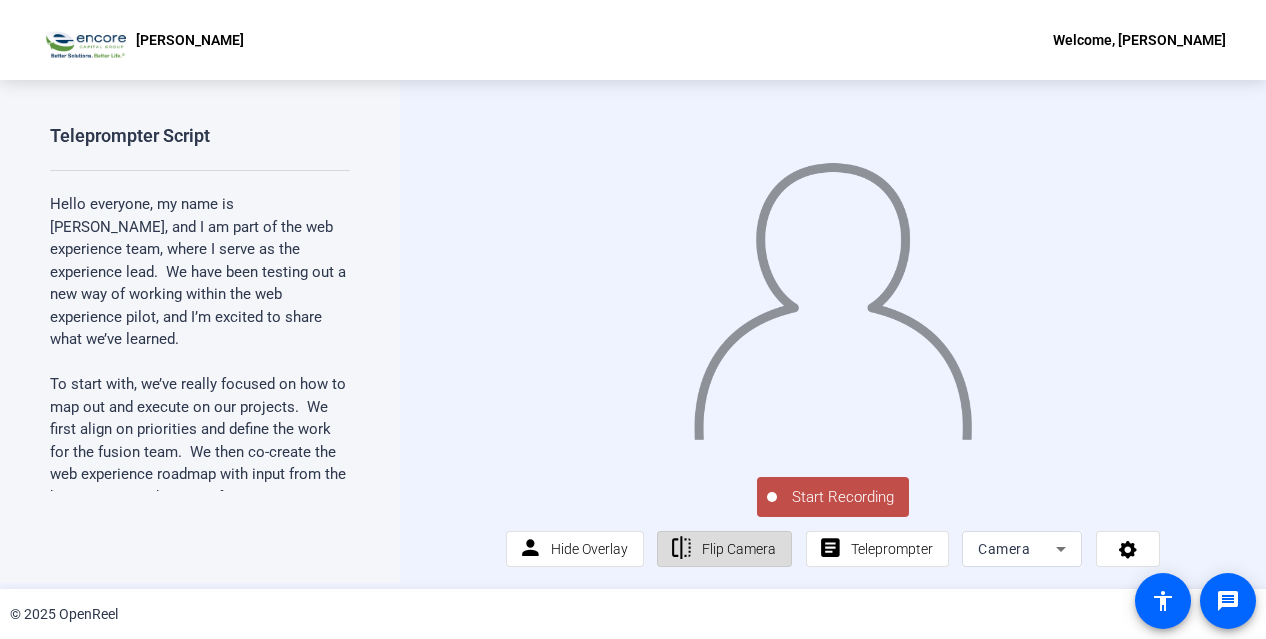 click on "Flip Camera" 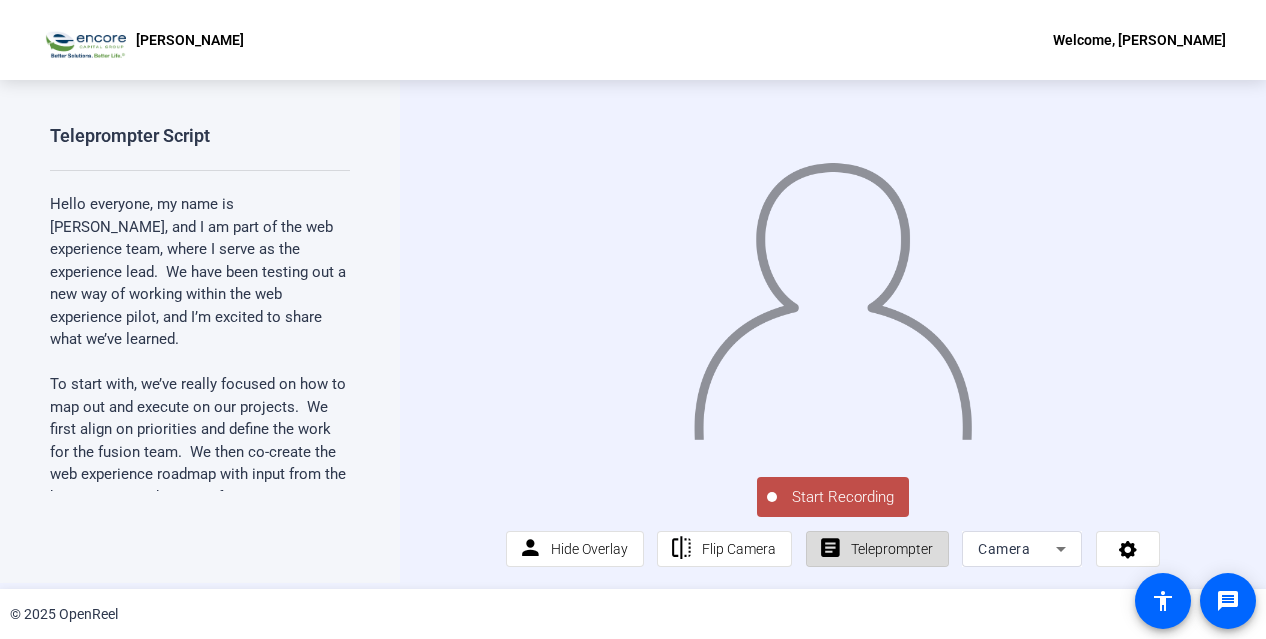 click on "Teleprompter" 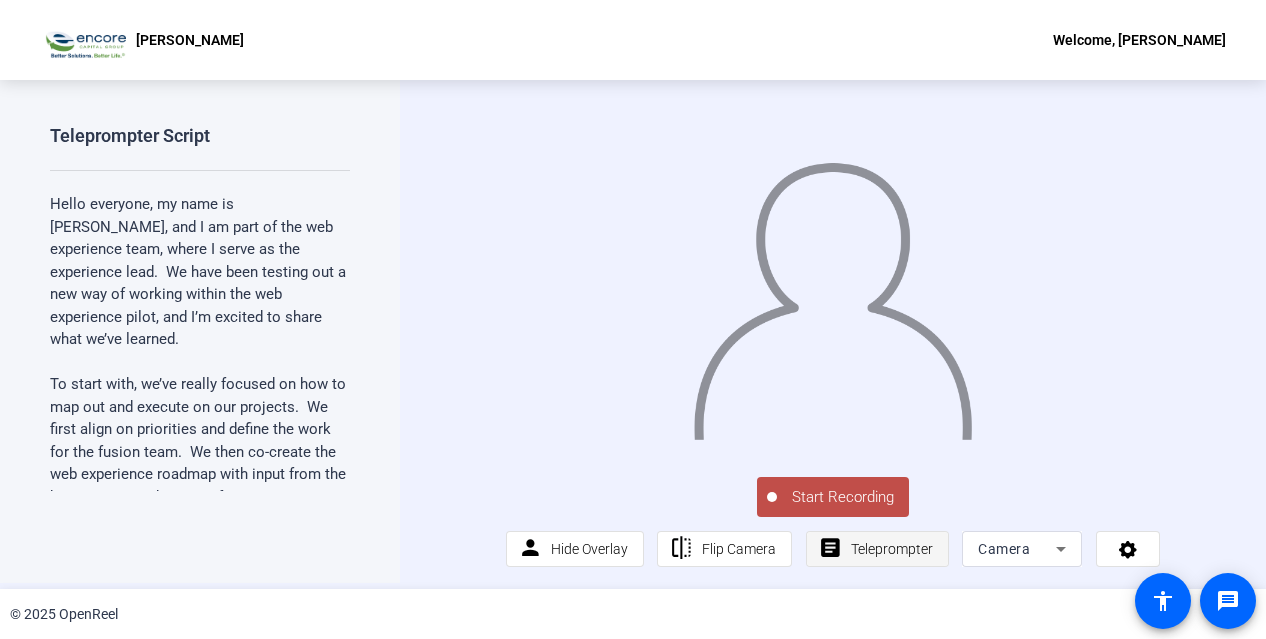 click on "Teleprompter" 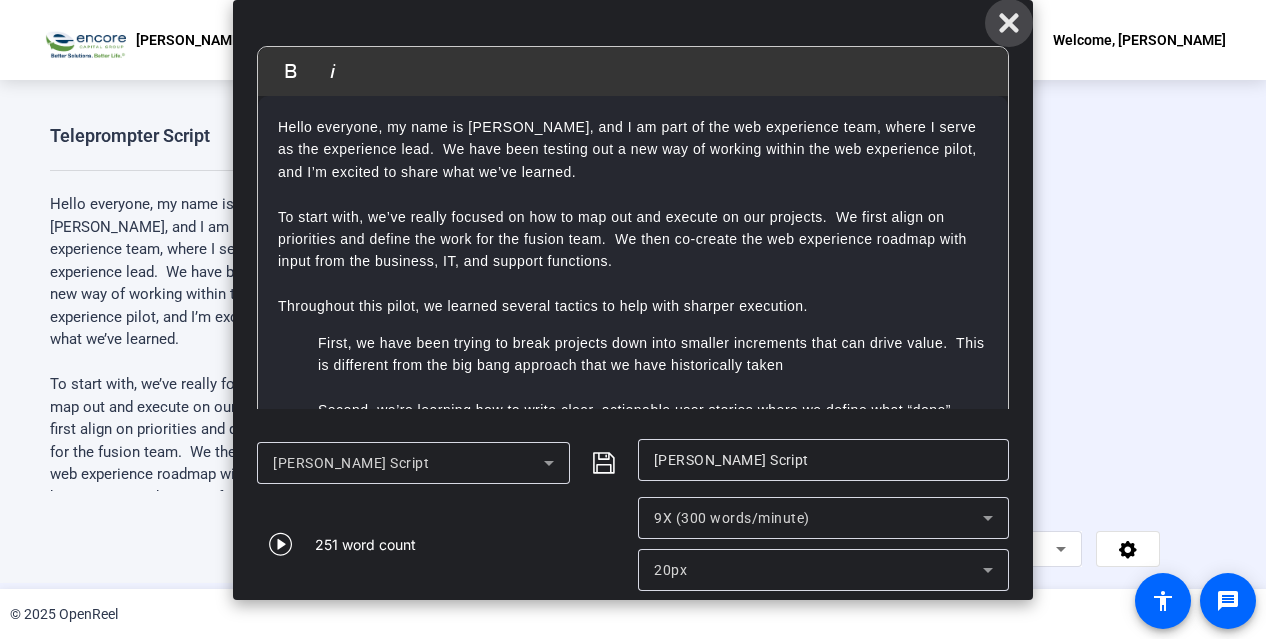 click 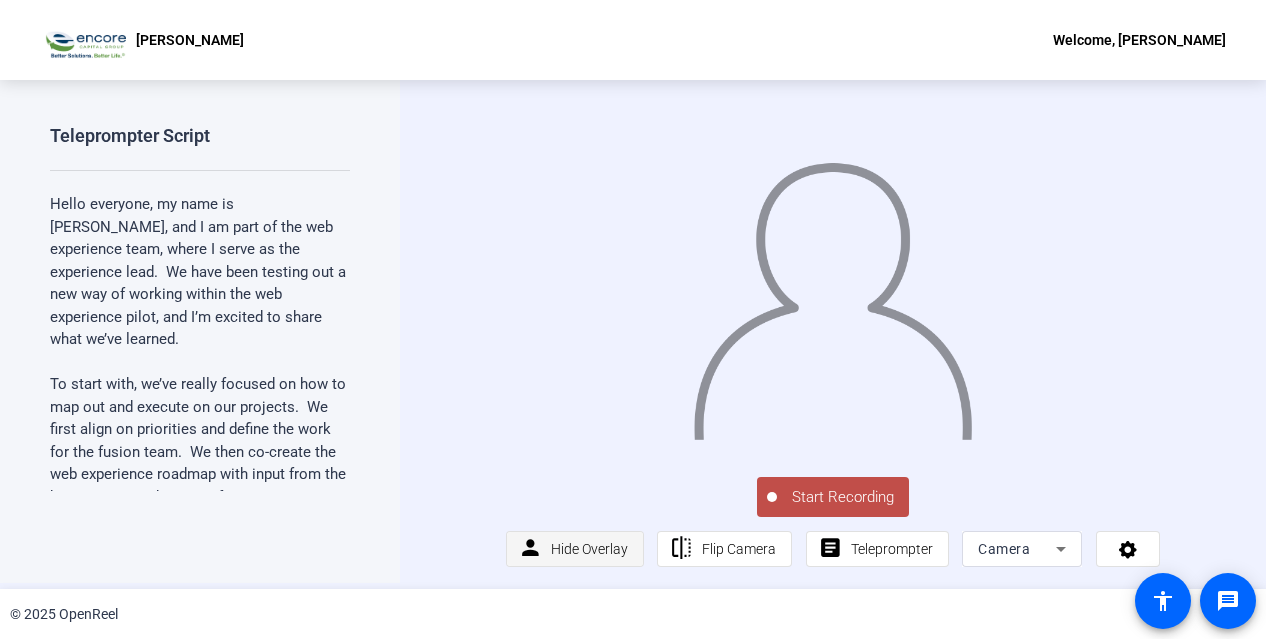 click on "Hide Overlay" 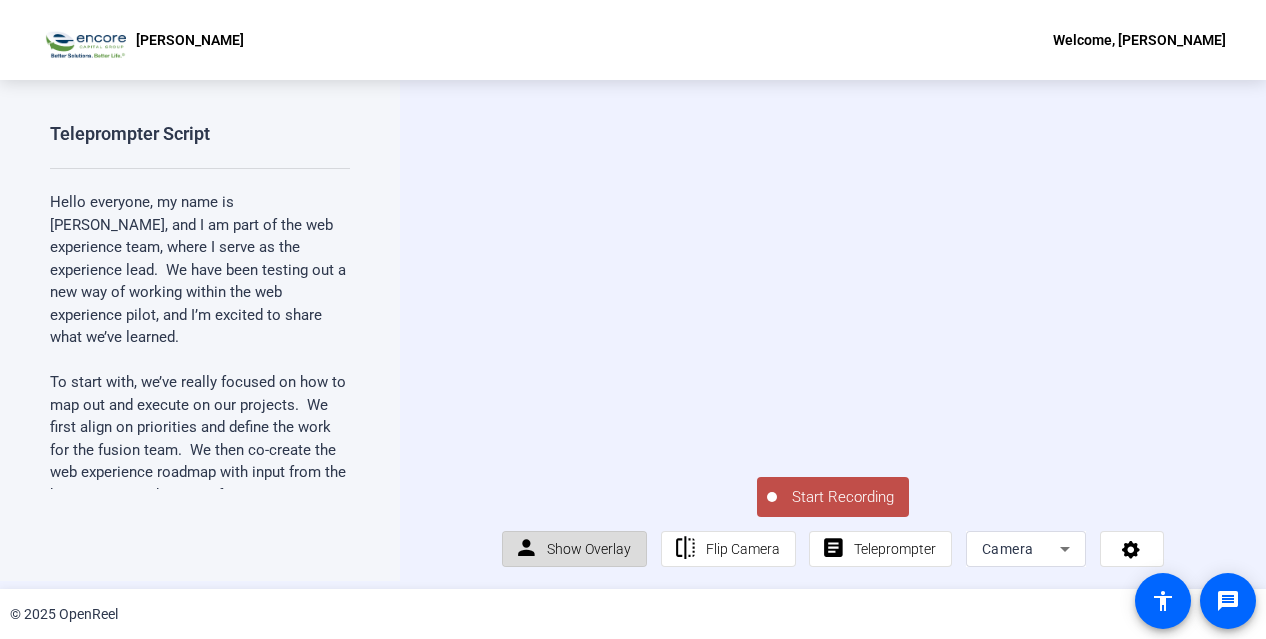 click on "Show Overlay" 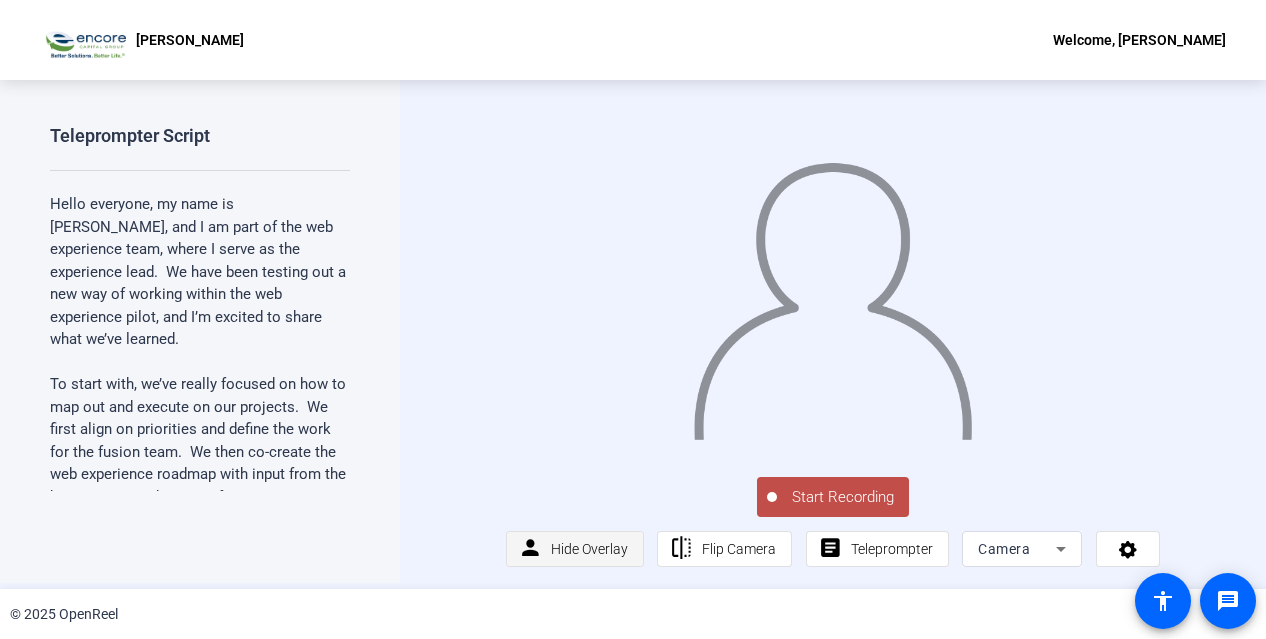 click on "Hide Overlay" 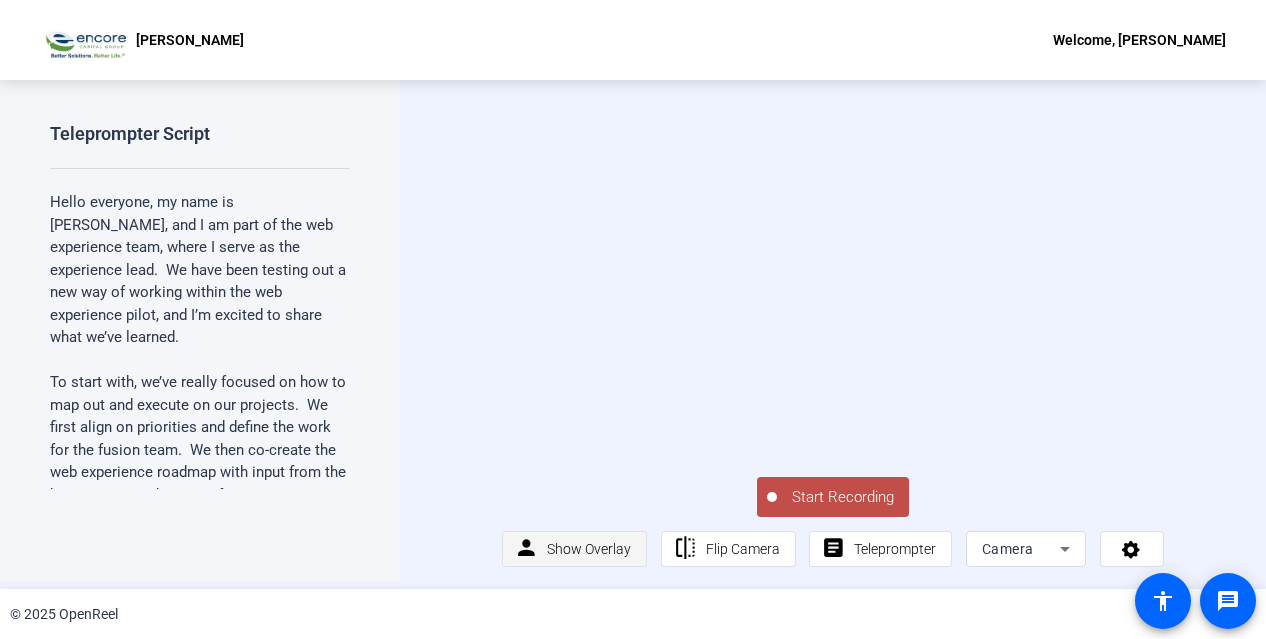 click on "Show Overlay" 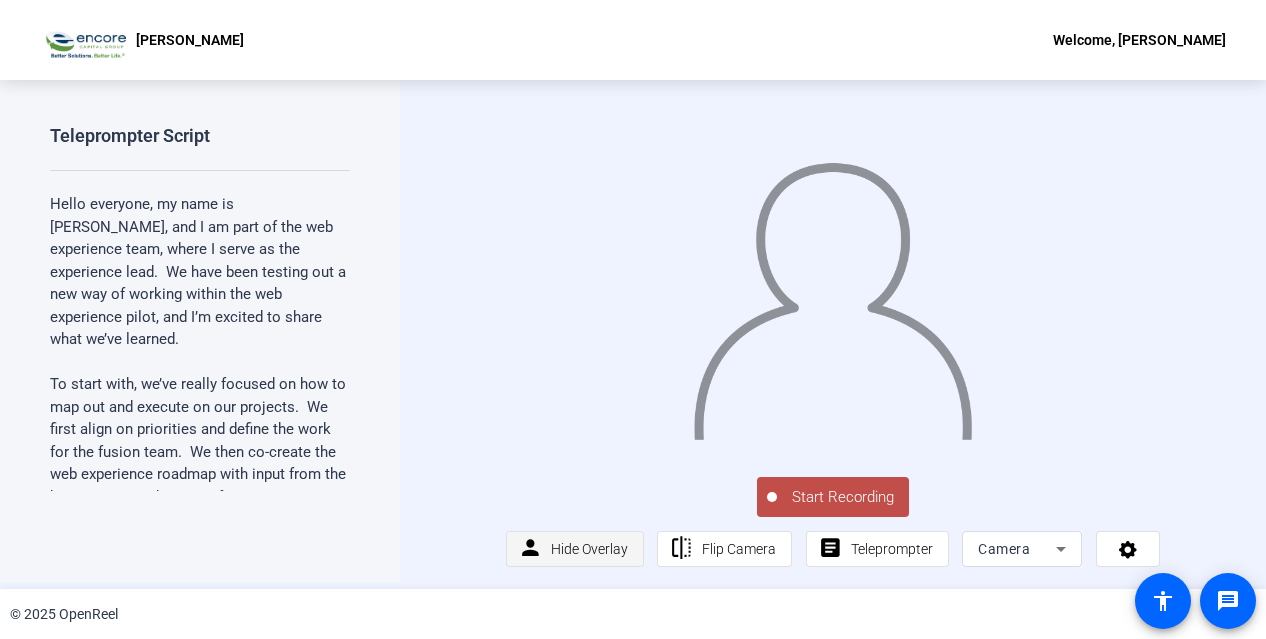 click on "Hide Overlay" 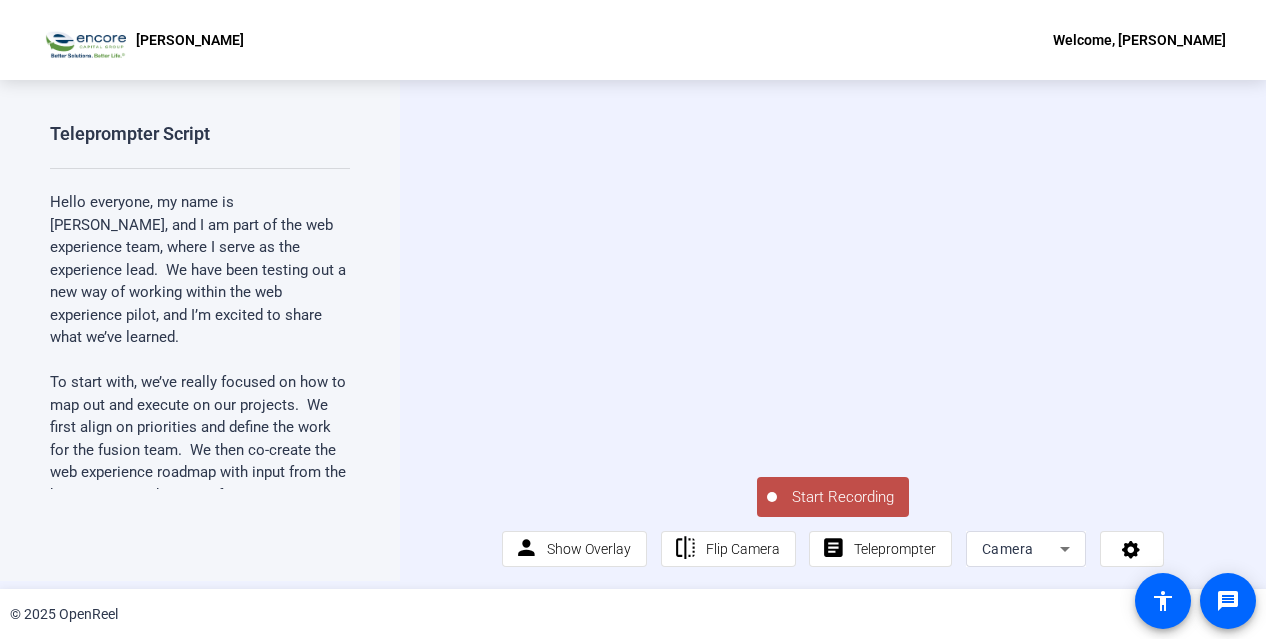 drag, startPoint x: 388, startPoint y: 504, endPoint x: 553, endPoint y: 487, distance: 165.87344 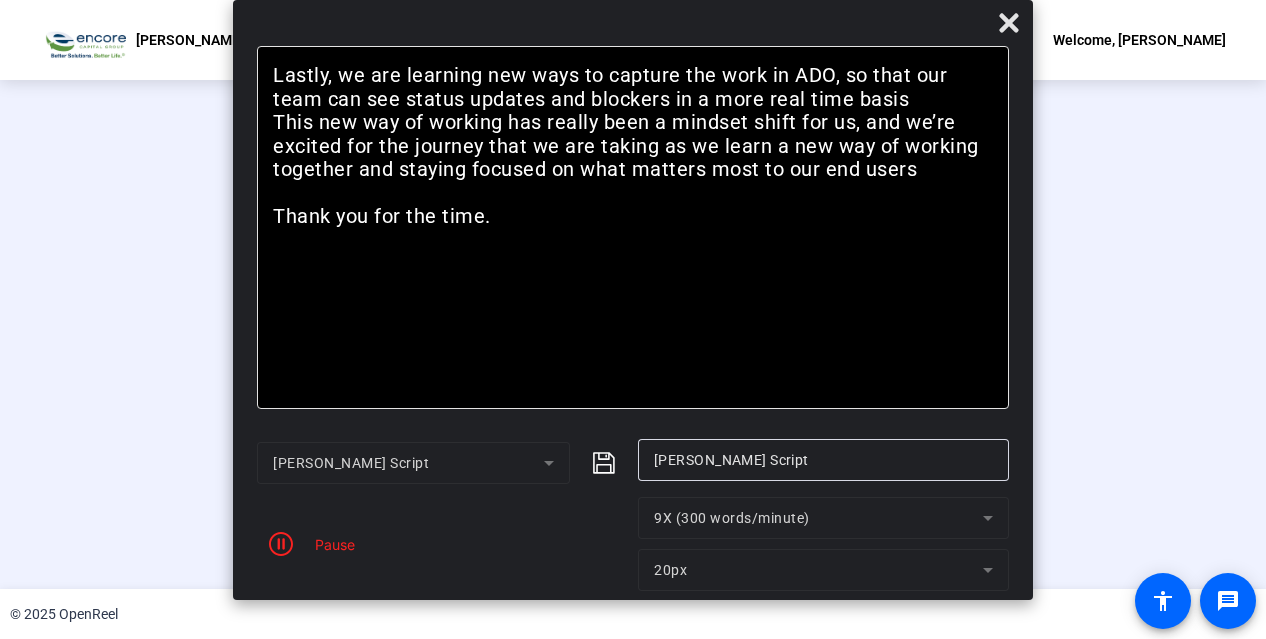 click on "Pause" 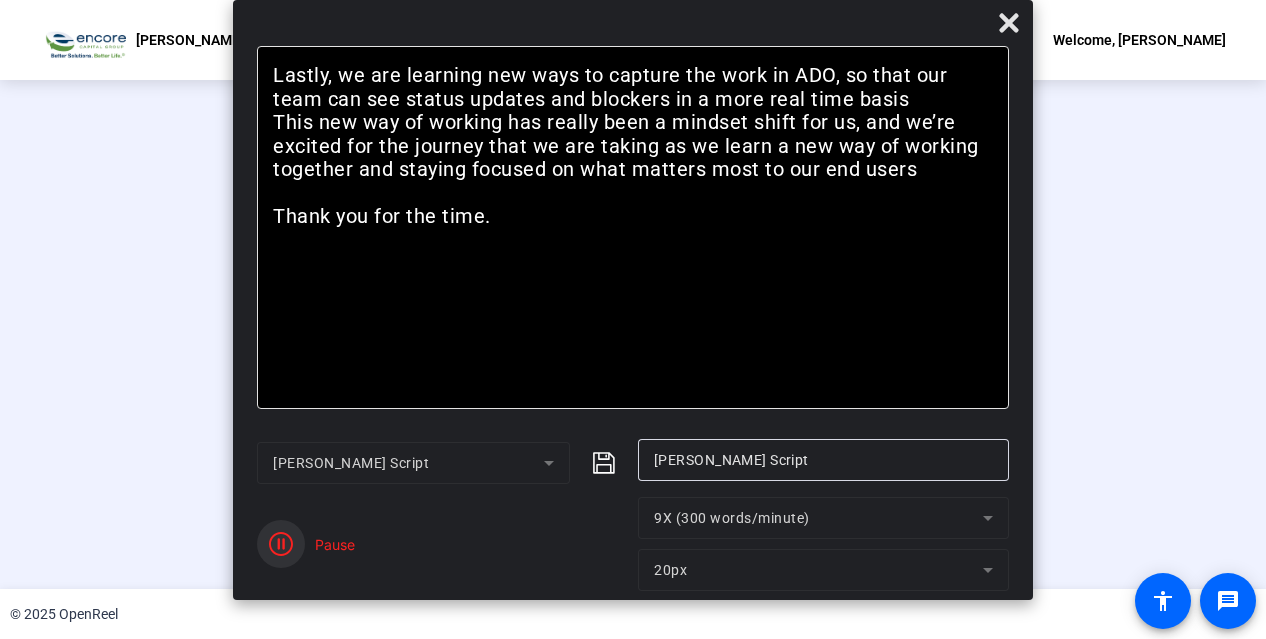 click 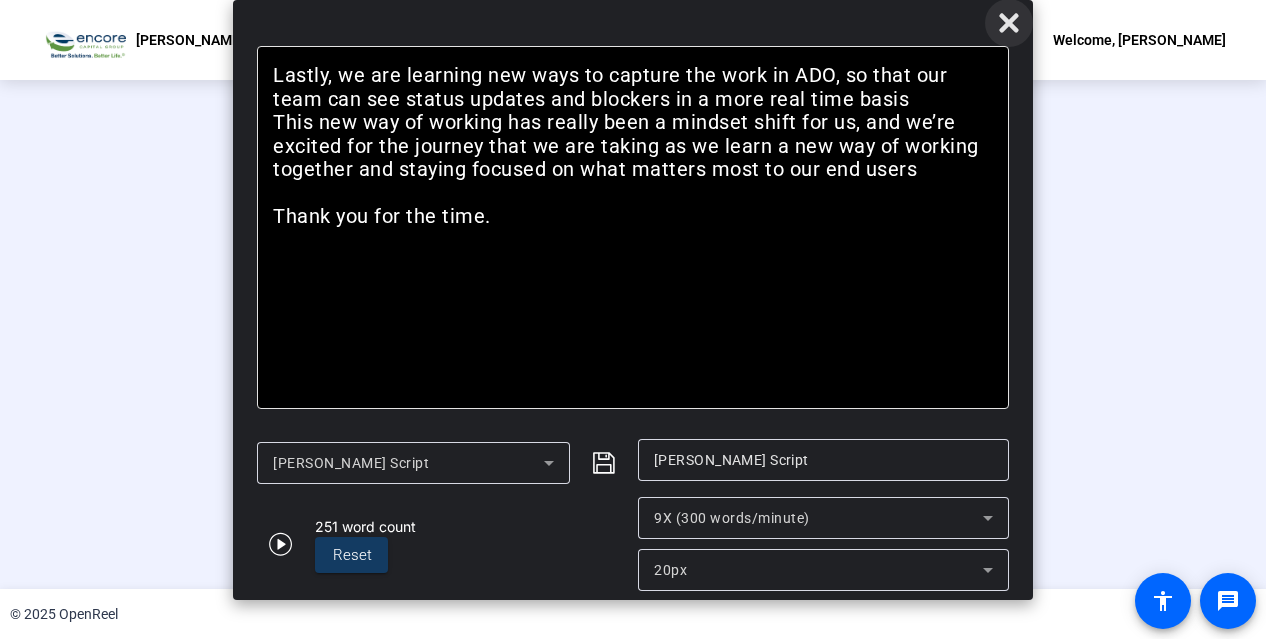 click 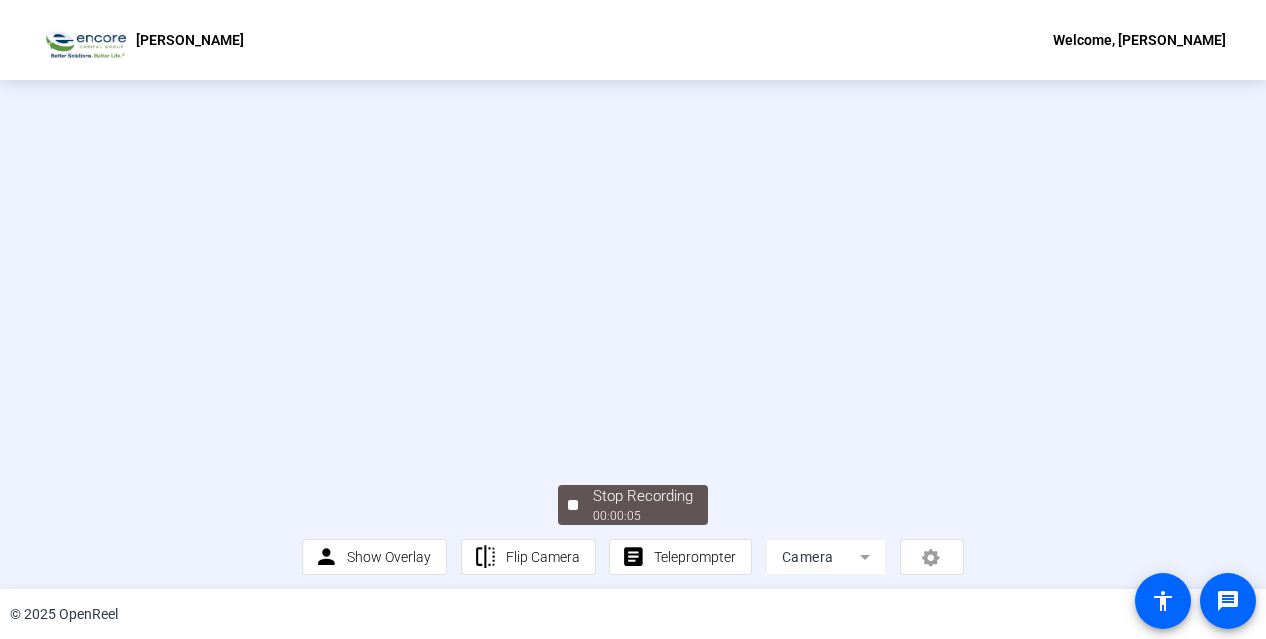 click at bounding box center (632, 280) 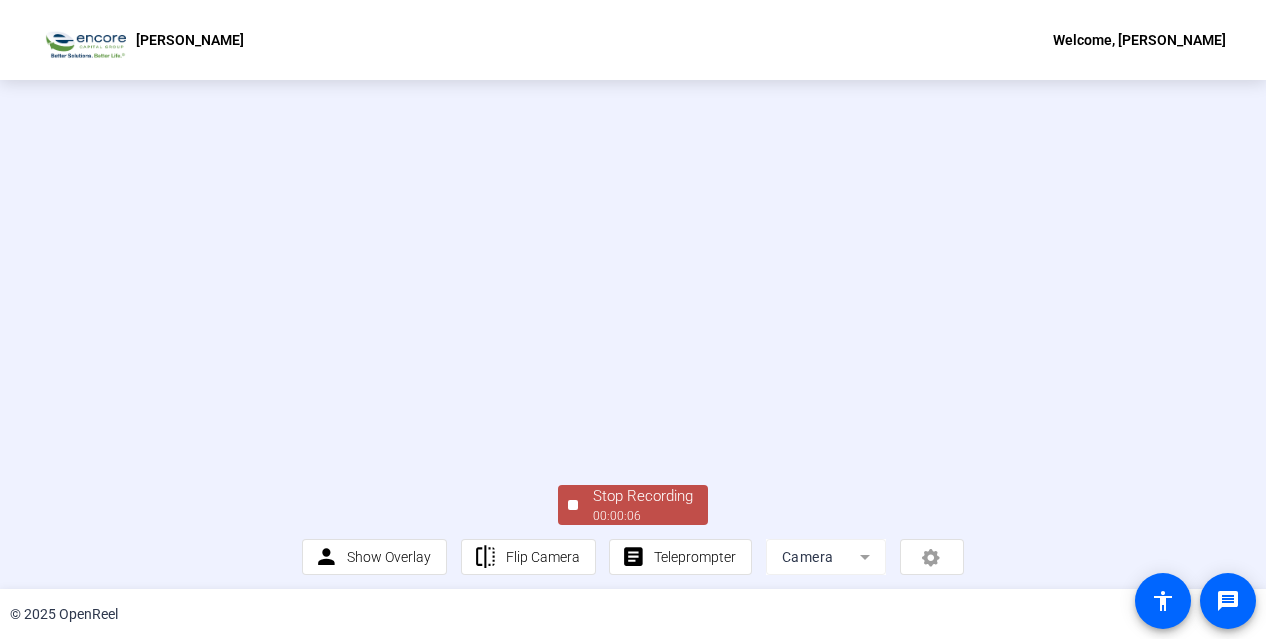 click at bounding box center (632, 280) 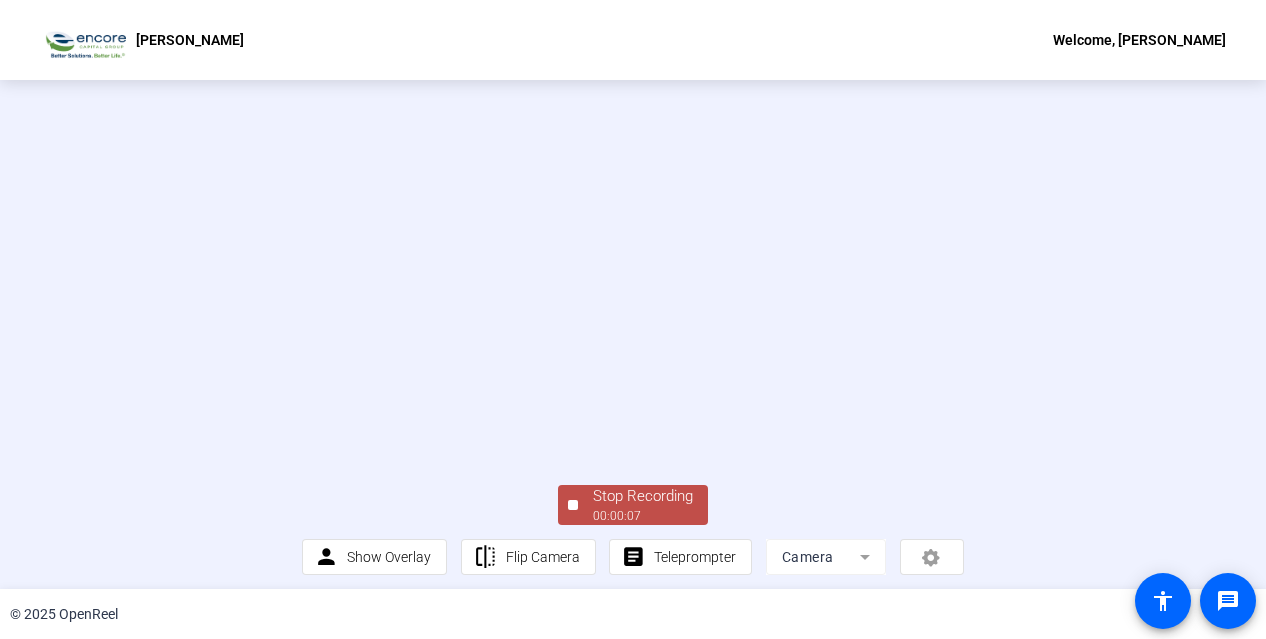 click at bounding box center (632, 280) 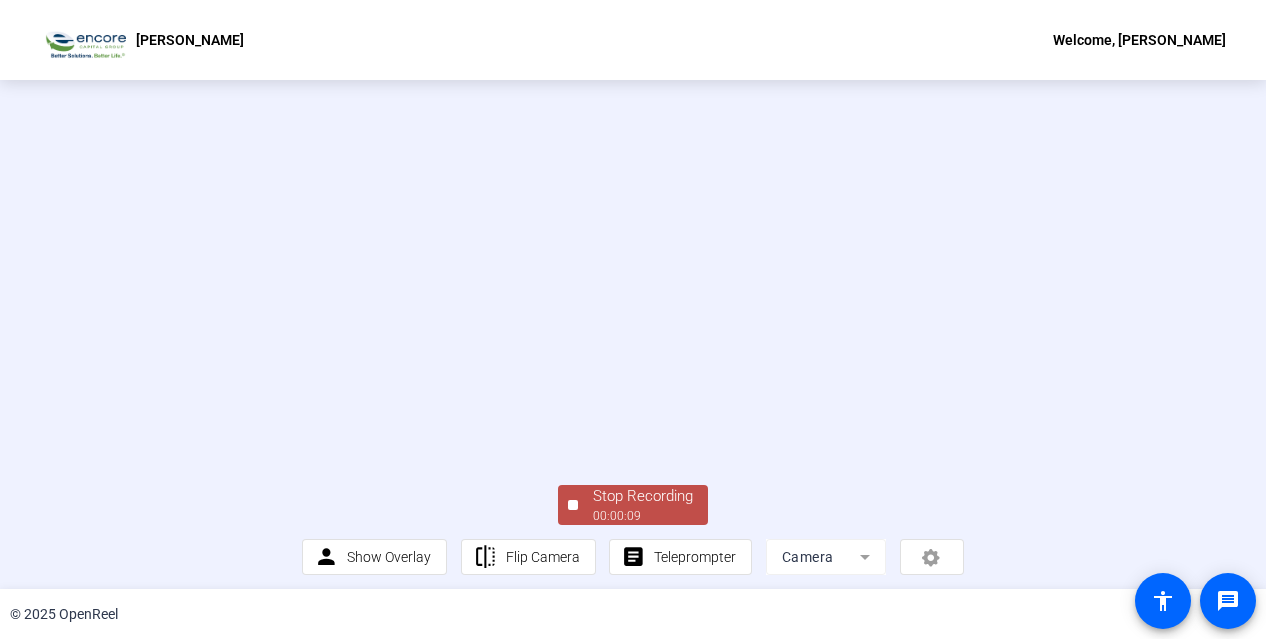 scroll, scrollTop: 122, scrollLeft: 0, axis: vertical 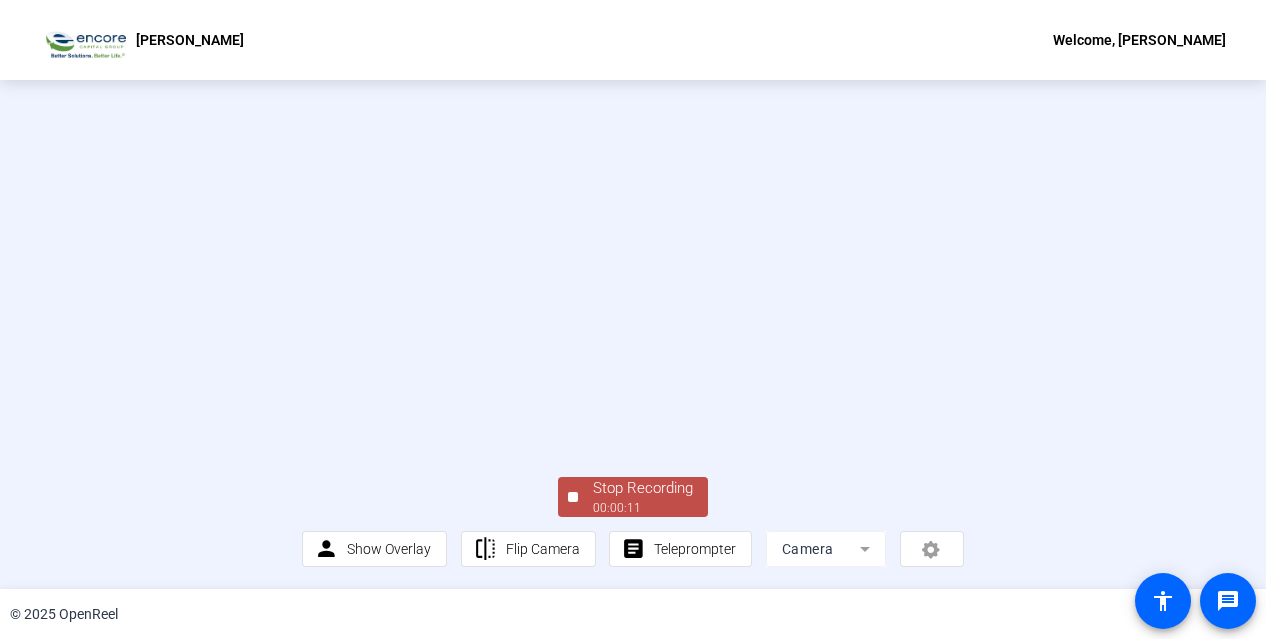 click on "00:00:11" 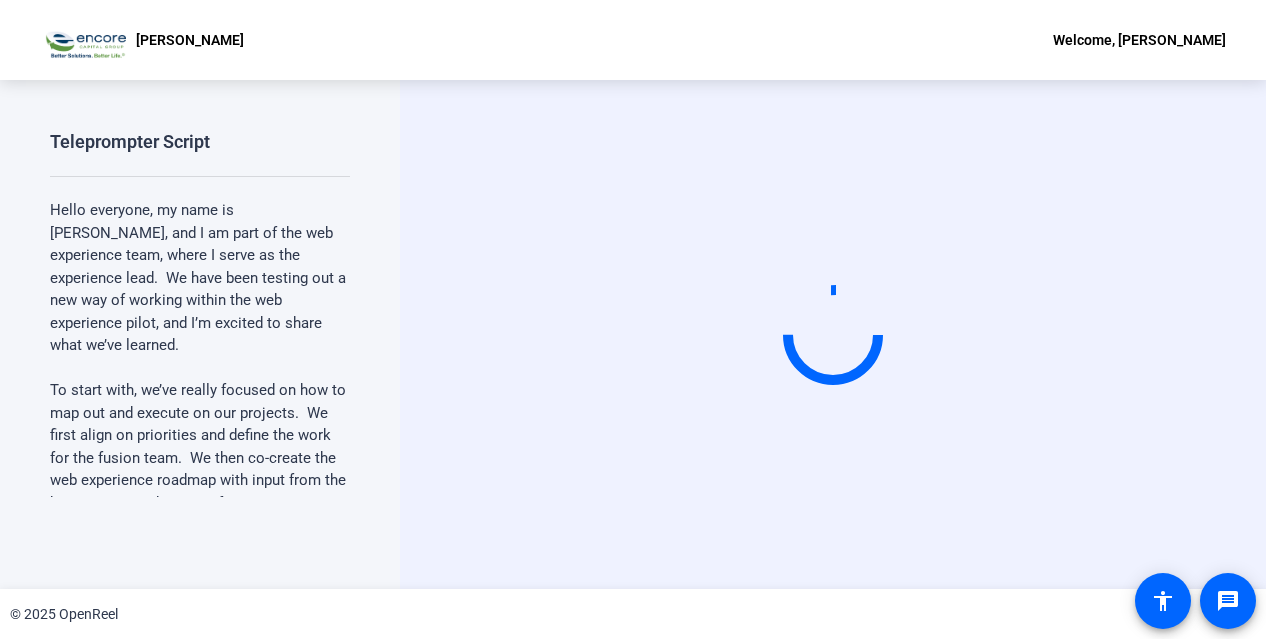 scroll, scrollTop: 0, scrollLeft: 0, axis: both 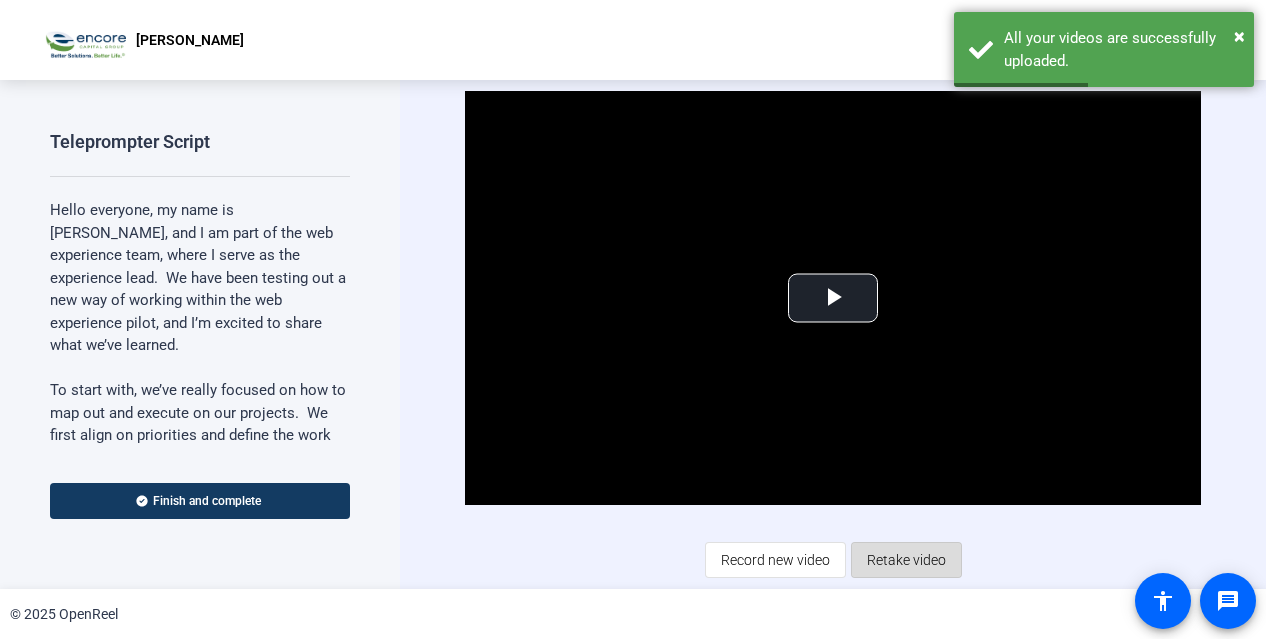 click on "Retake video" 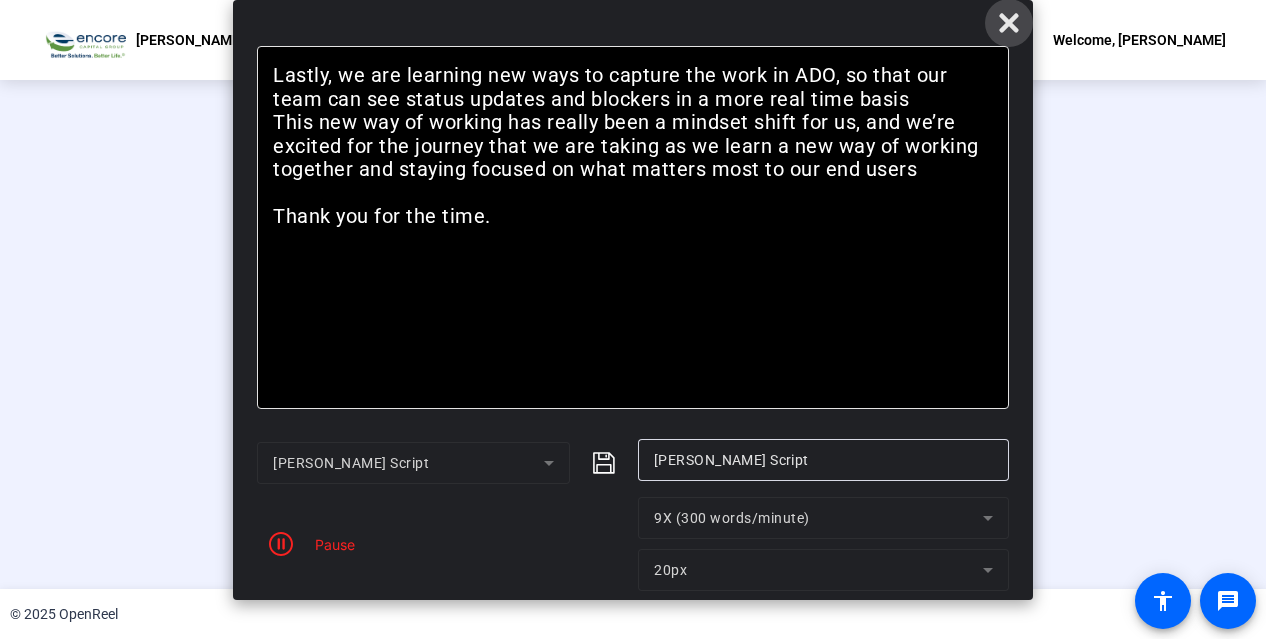 click 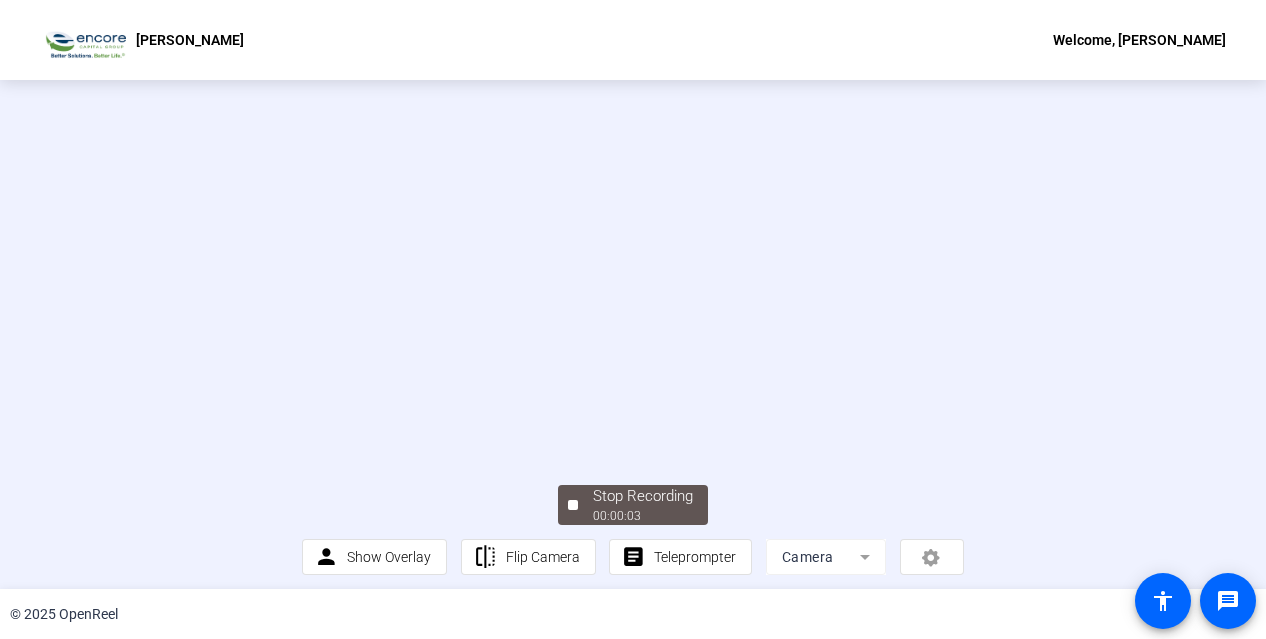 click at bounding box center [632, 280] 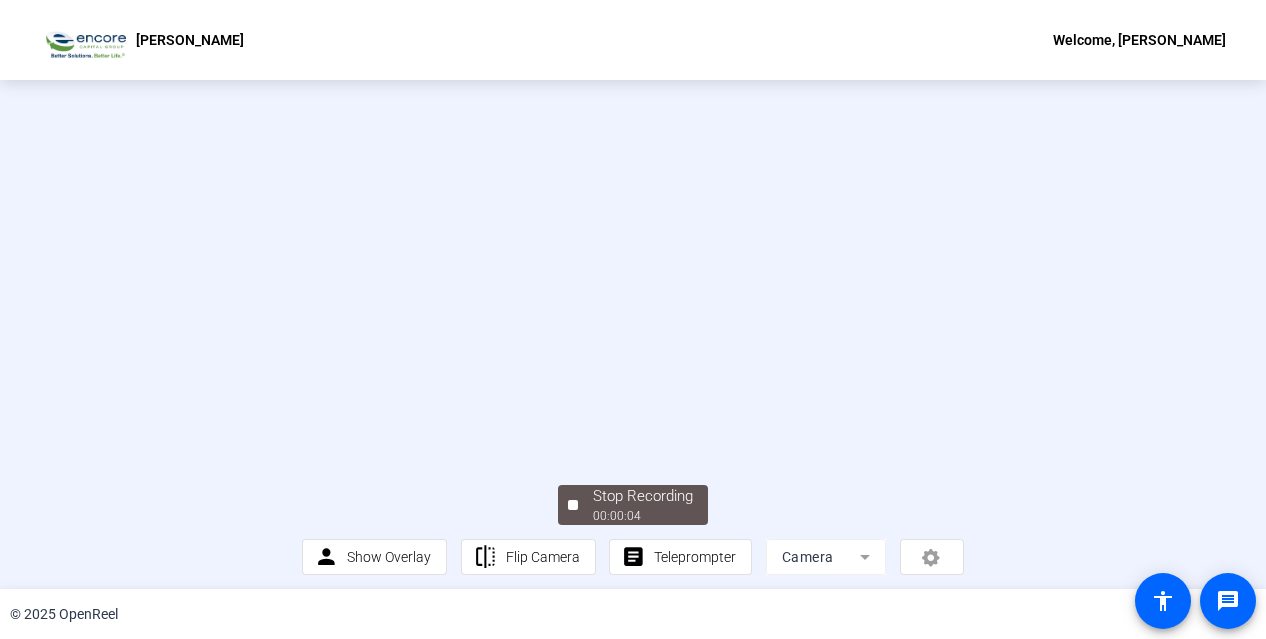 scroll, scrollTop: 122, scrollLeft: 0, axis: vertical 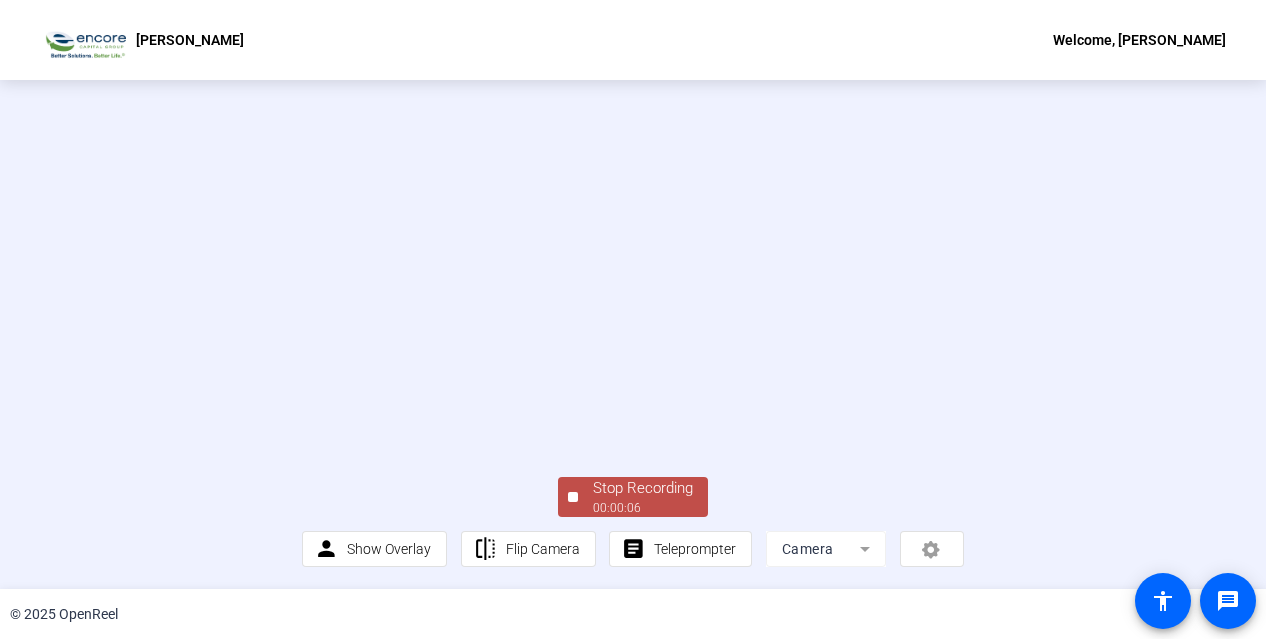 click on "Stop Recording  00:00:06" 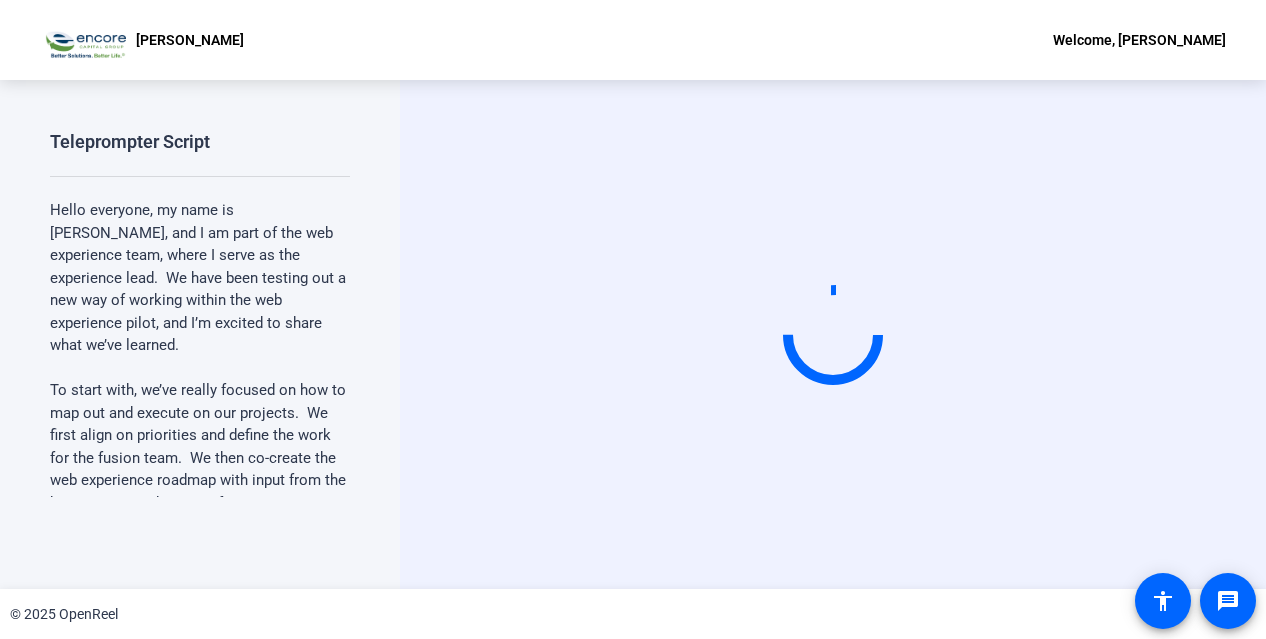 scroll, scrollTop: 0, scrollLeft: 0, axis: both 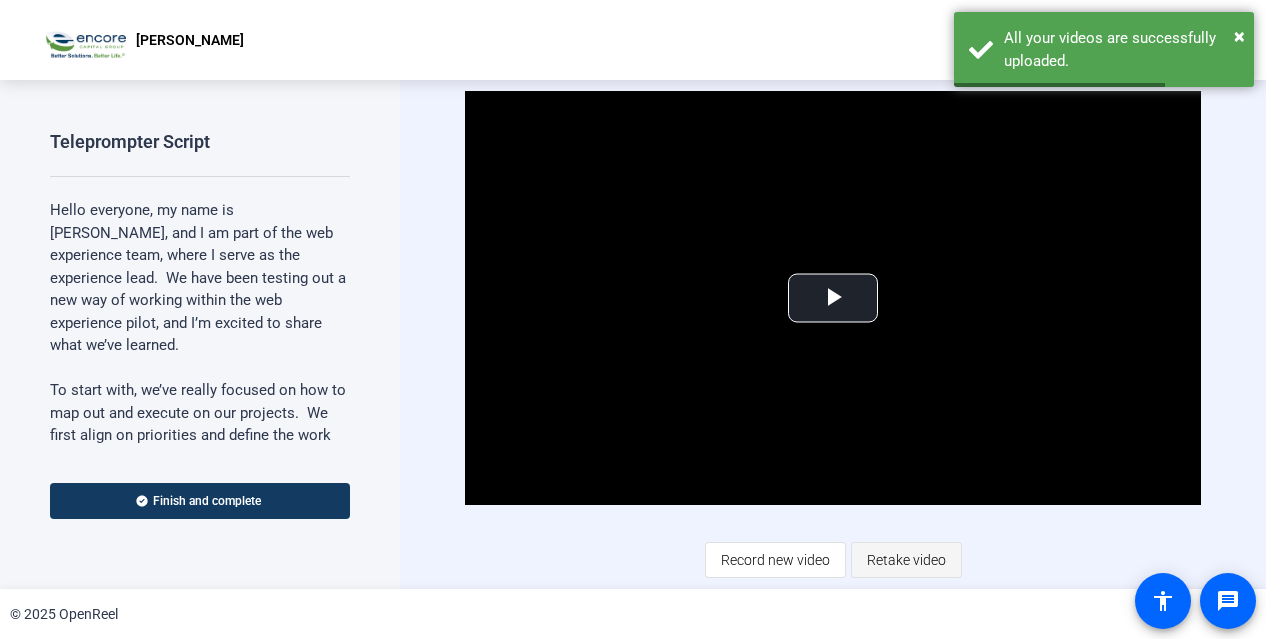 click on "Retake video" 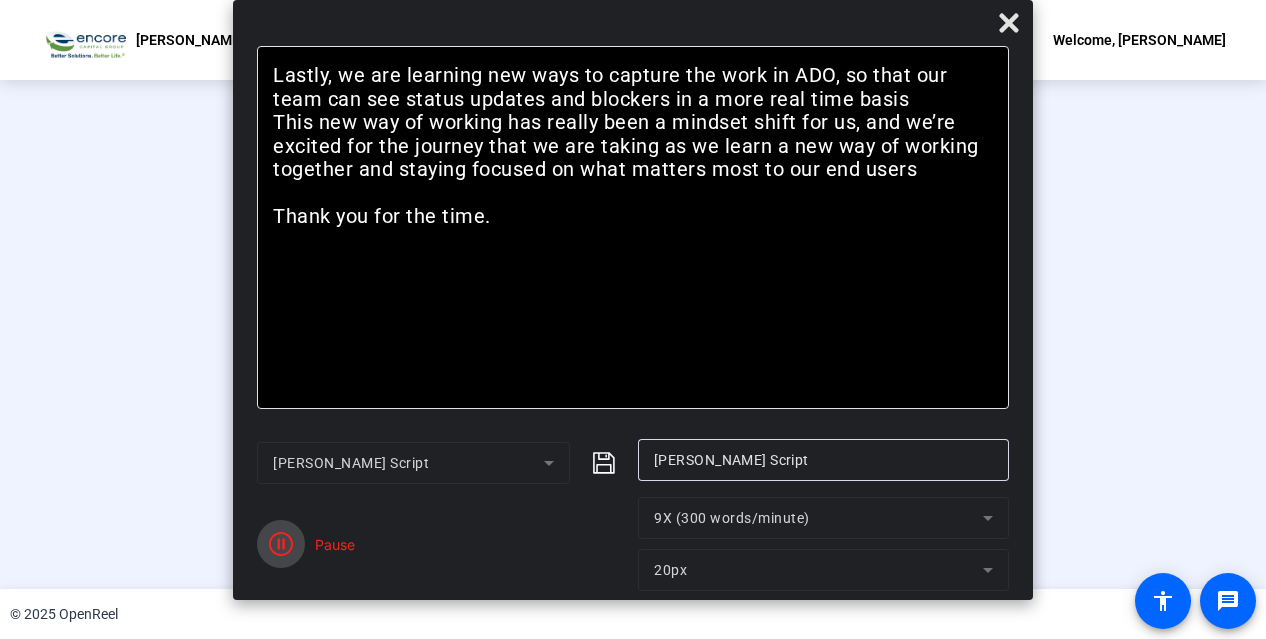 click 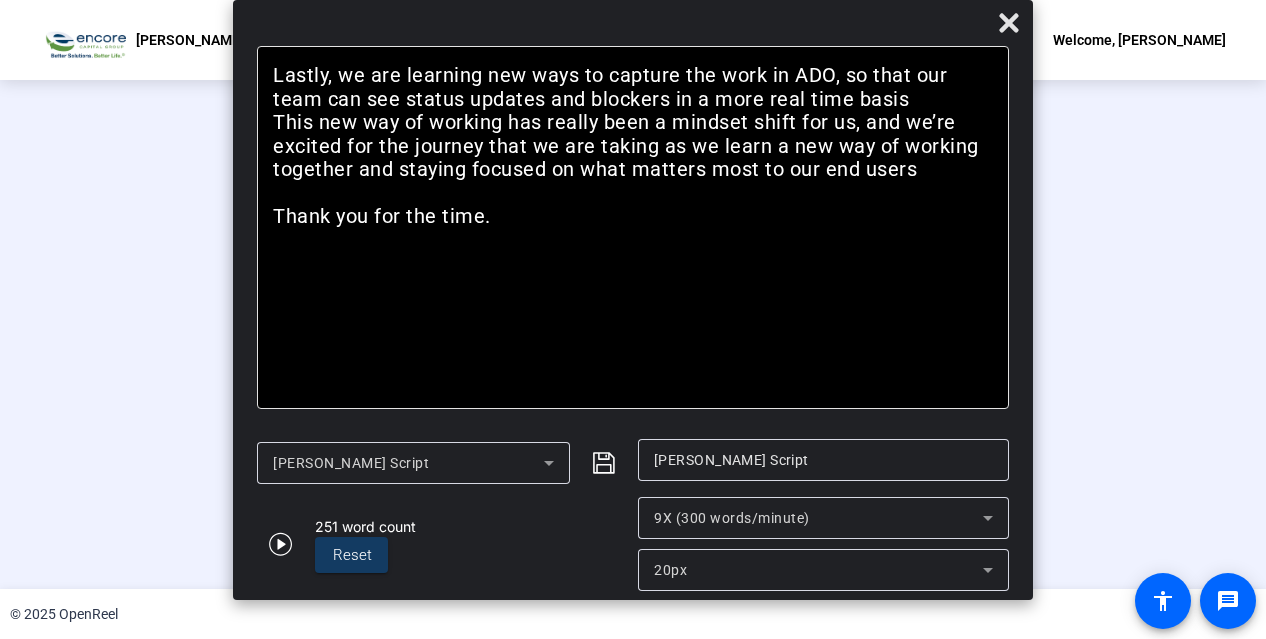 click on "9X (300 words/minute)" at bounding box center [732, 518] 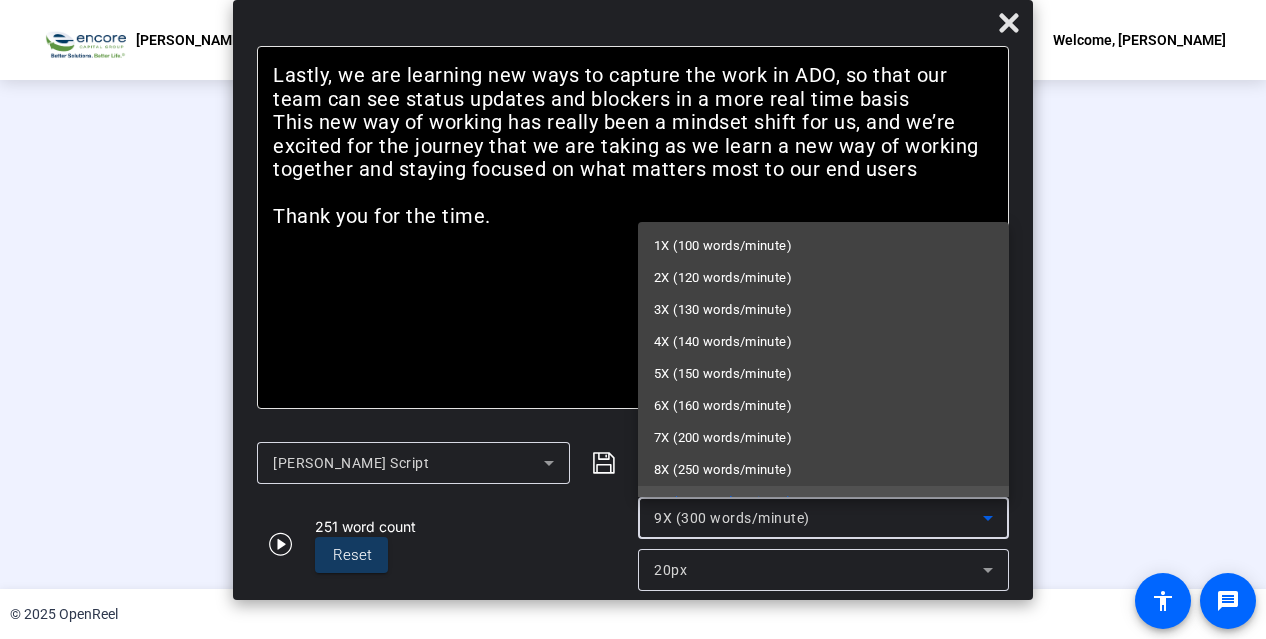 scroll, scrollTop: 21, scrollLeft: 0, axis: vertical 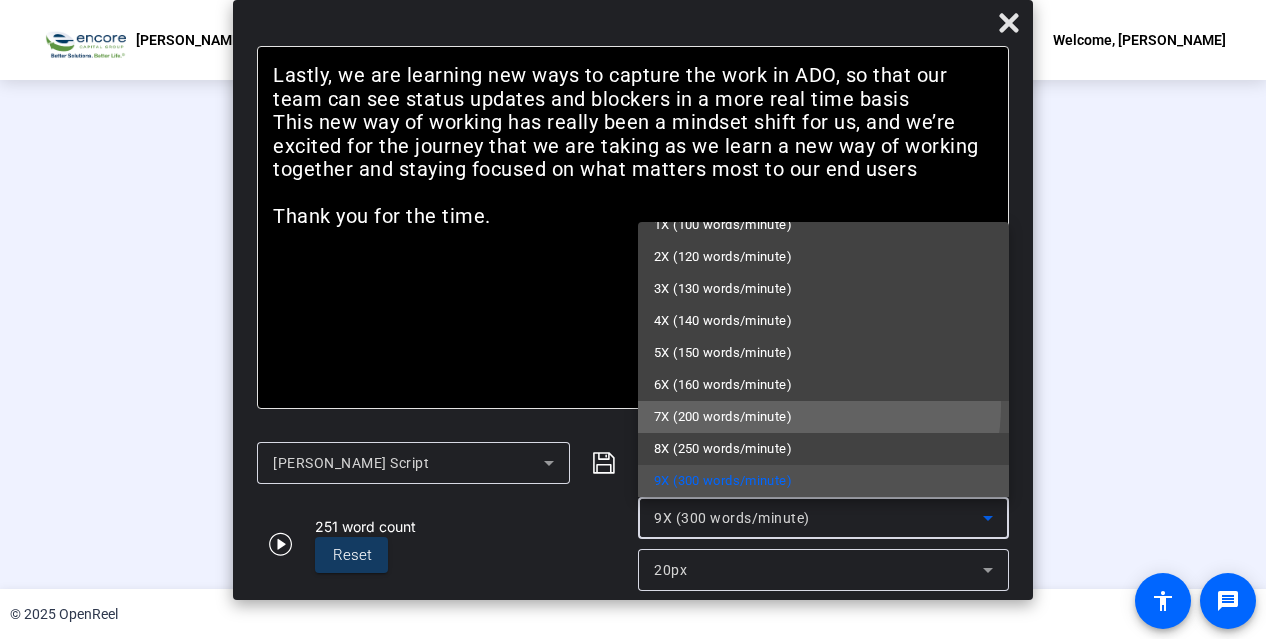 click on "7X (200 words/minute)" at bounding box center [723, 417] 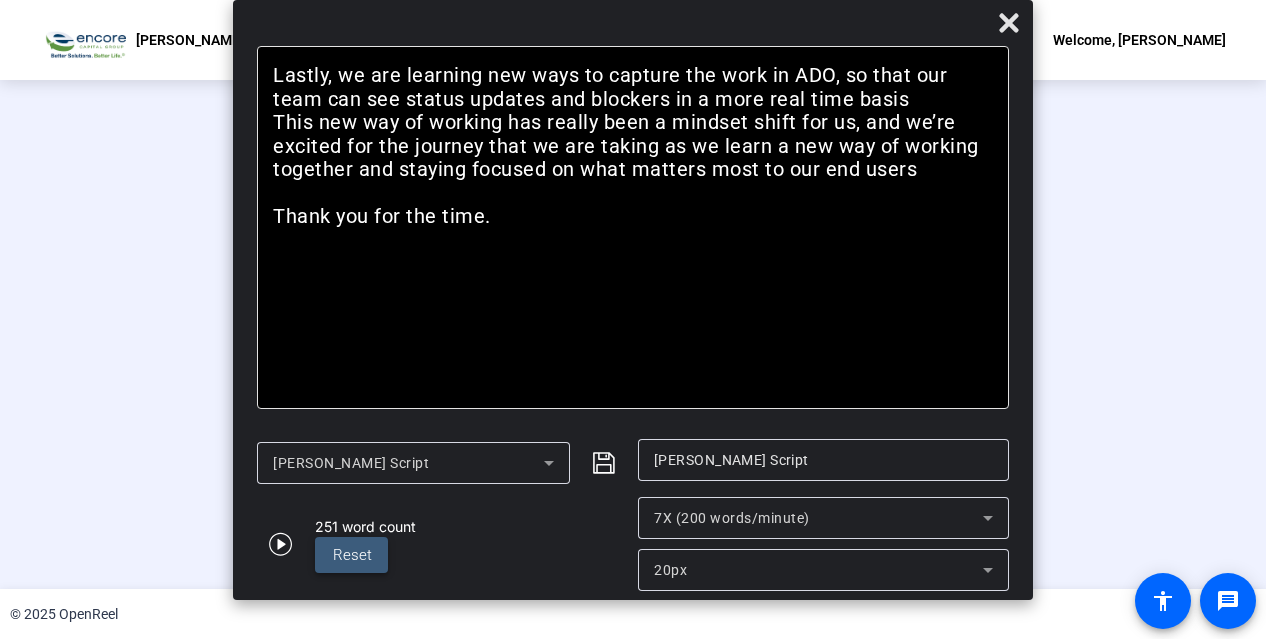 click on "Reset" 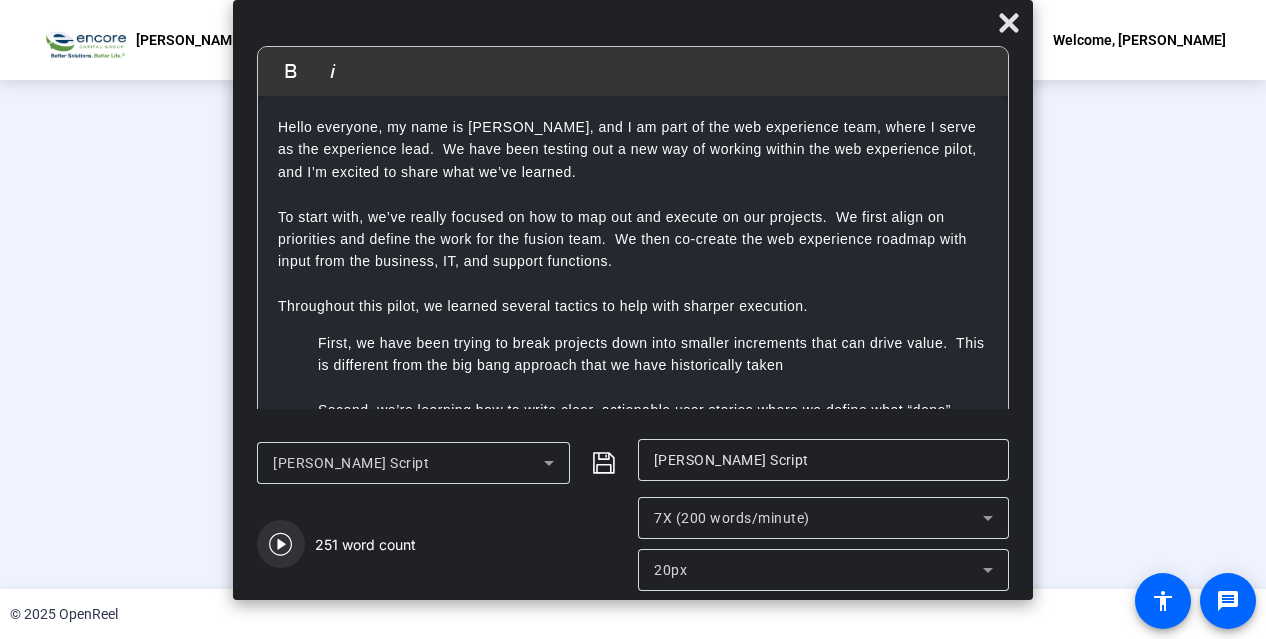 click 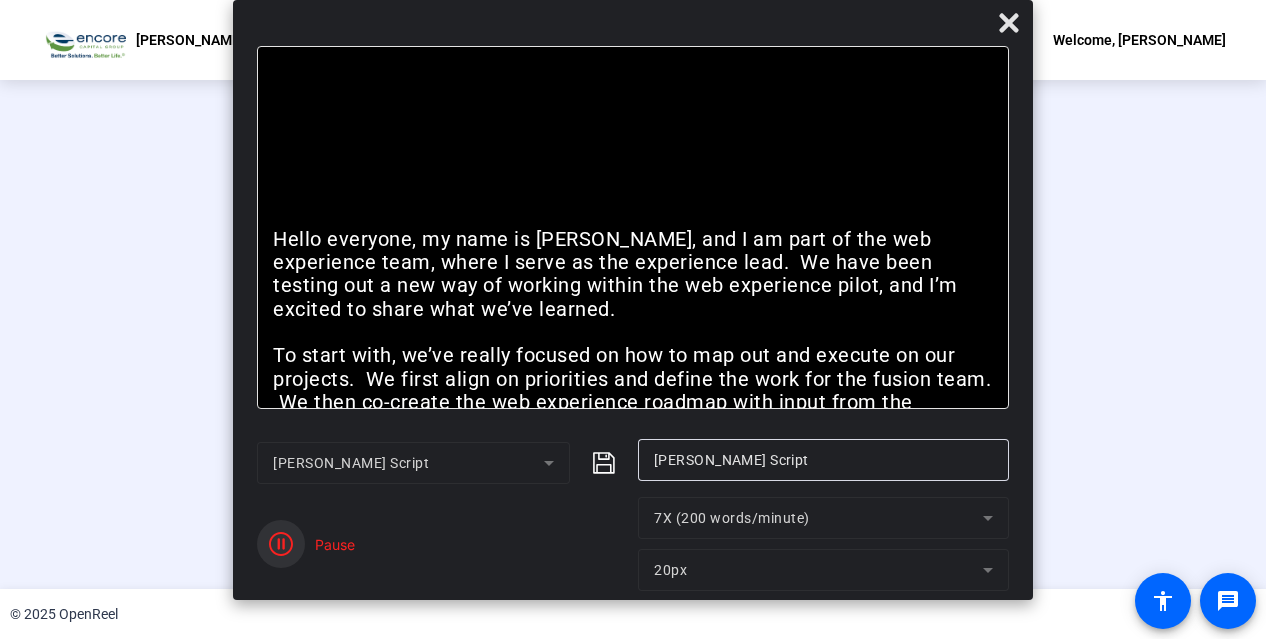 click 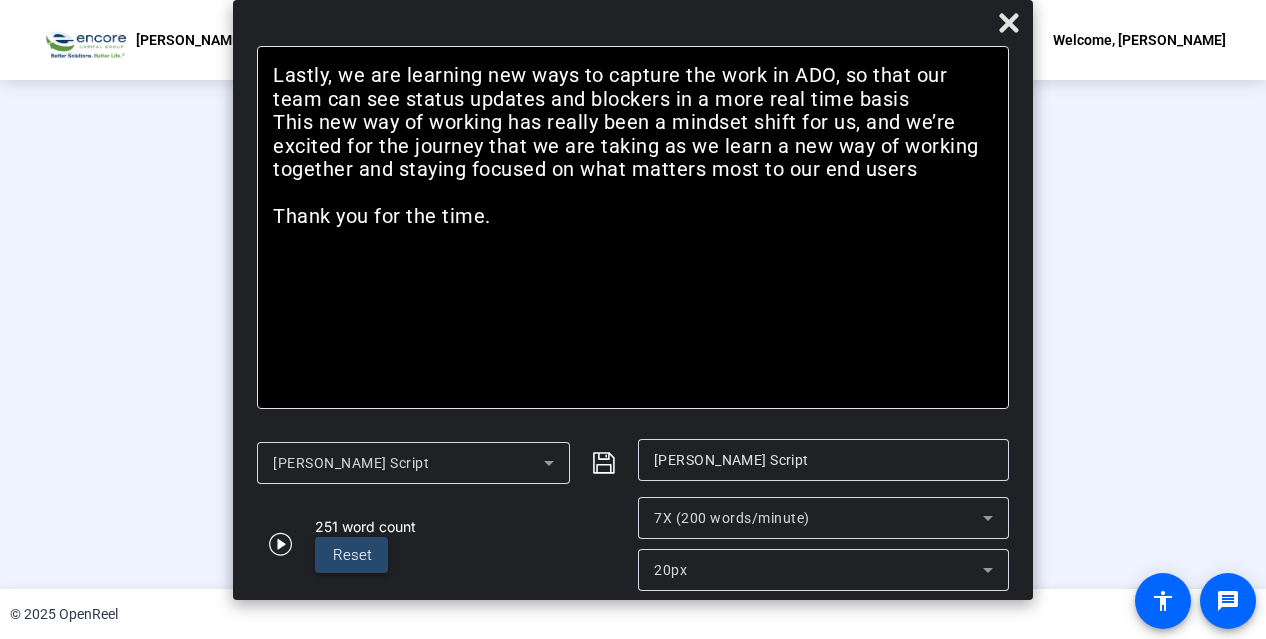 click on "Reset" 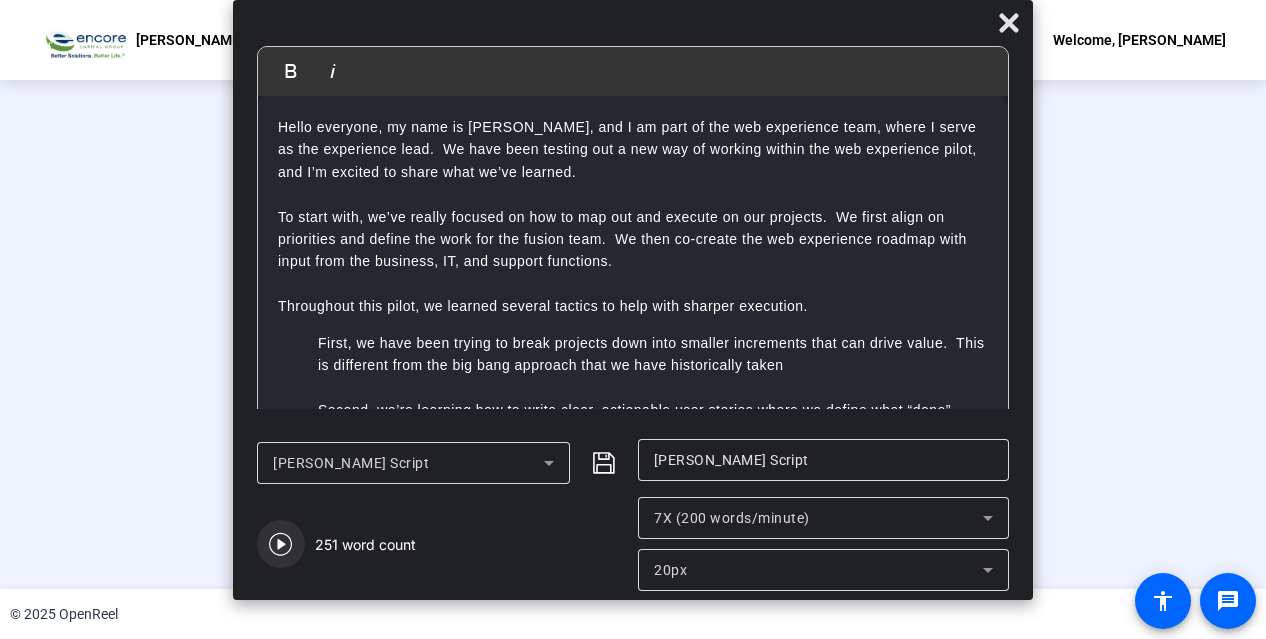 click 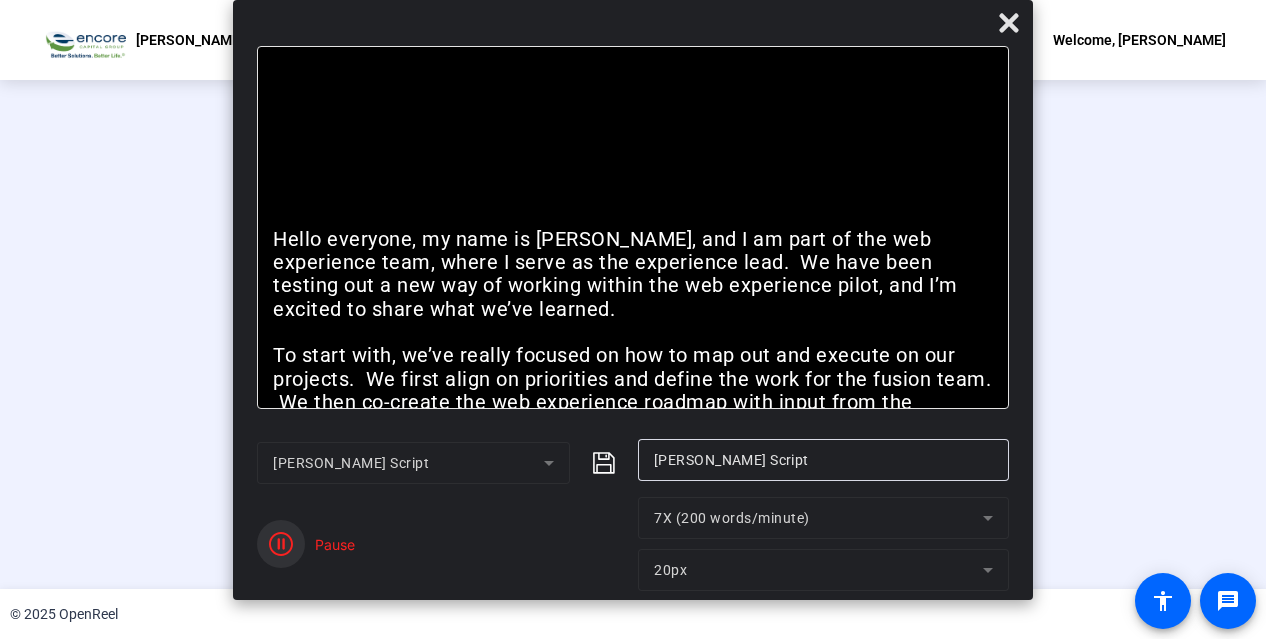 click 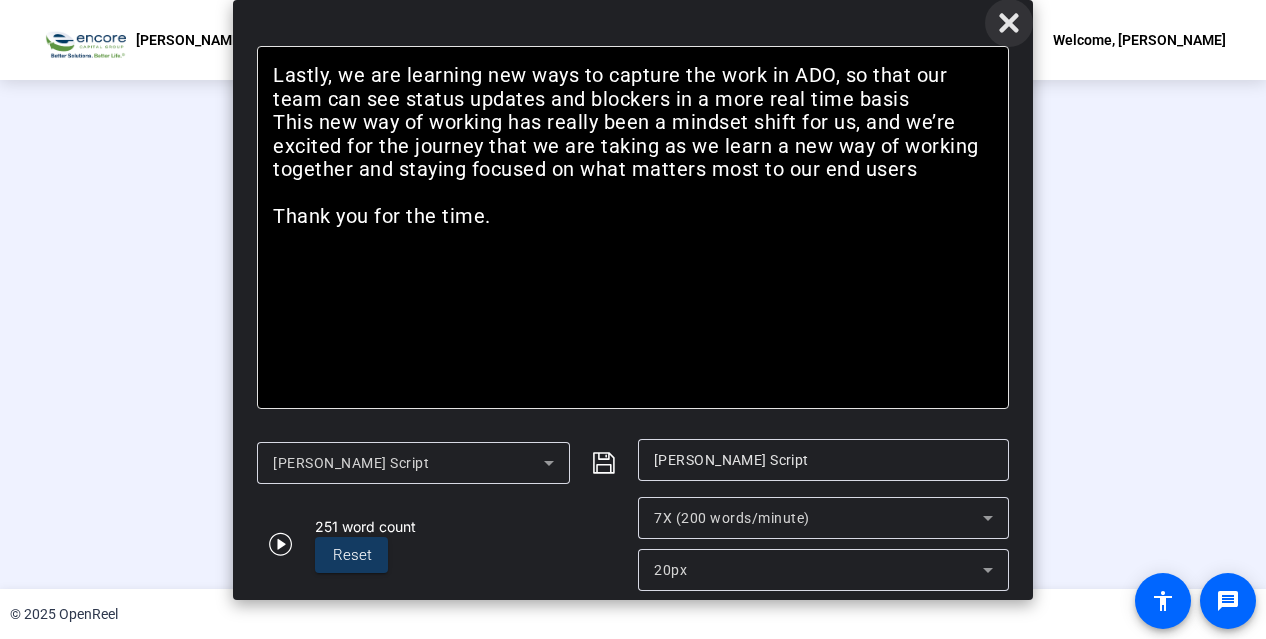 click 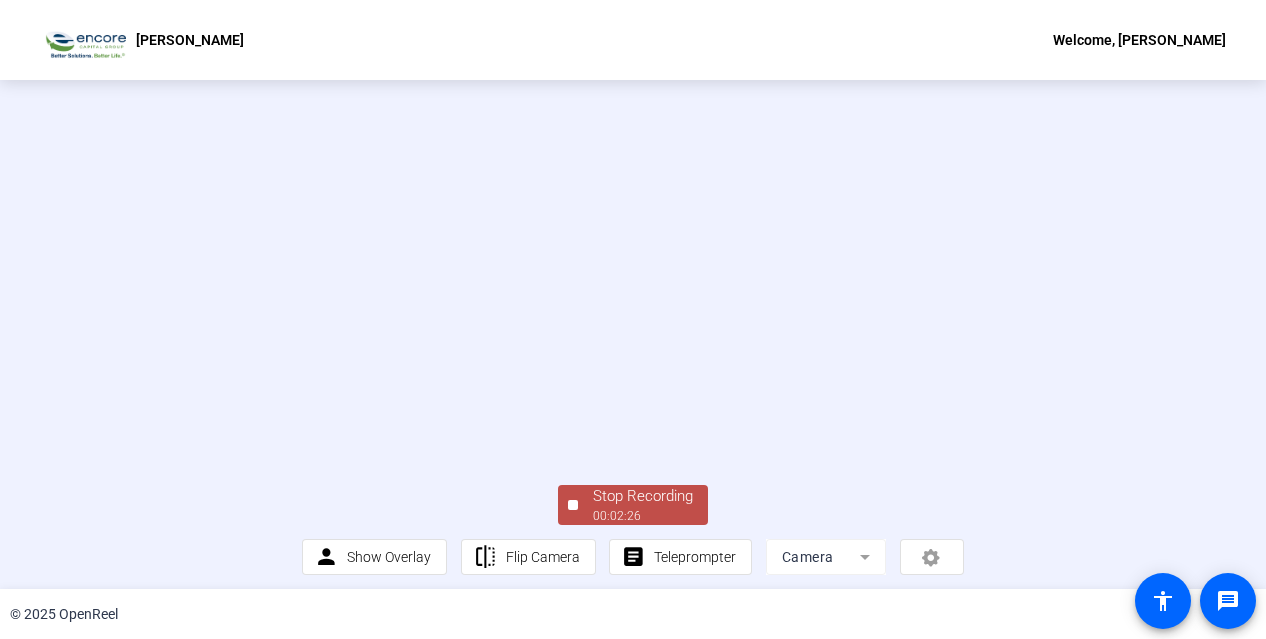 scroll, scrollTop: 122, scrollLeft: 0, axis: vertical 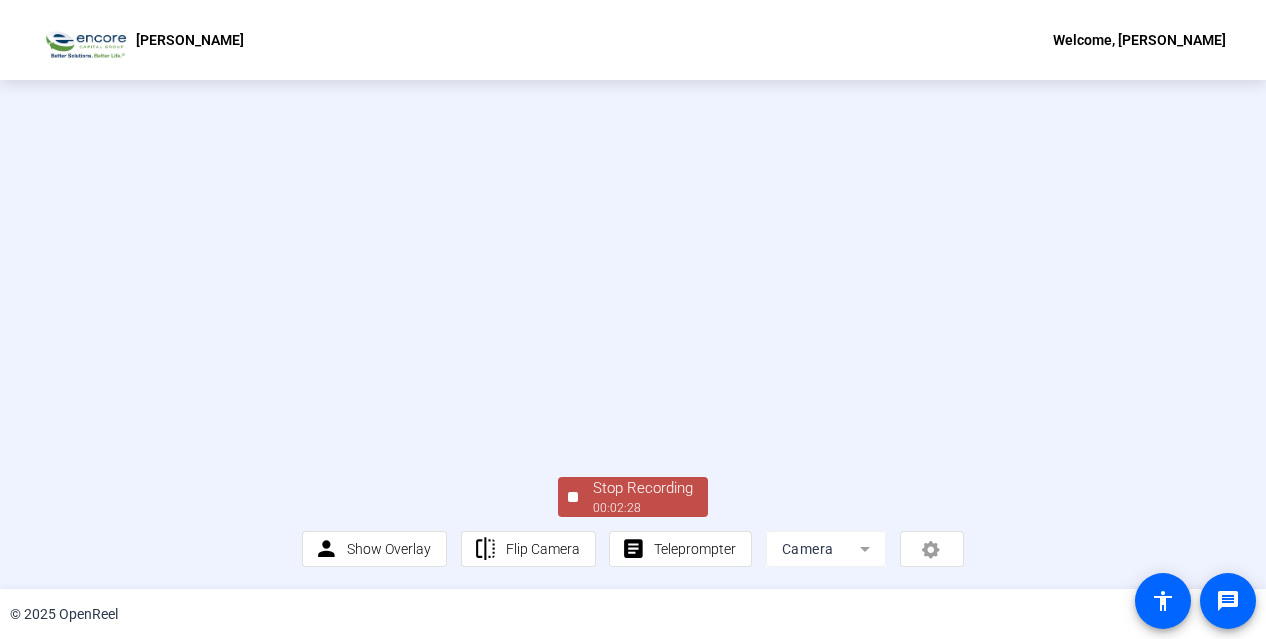 click on "00:02:28" 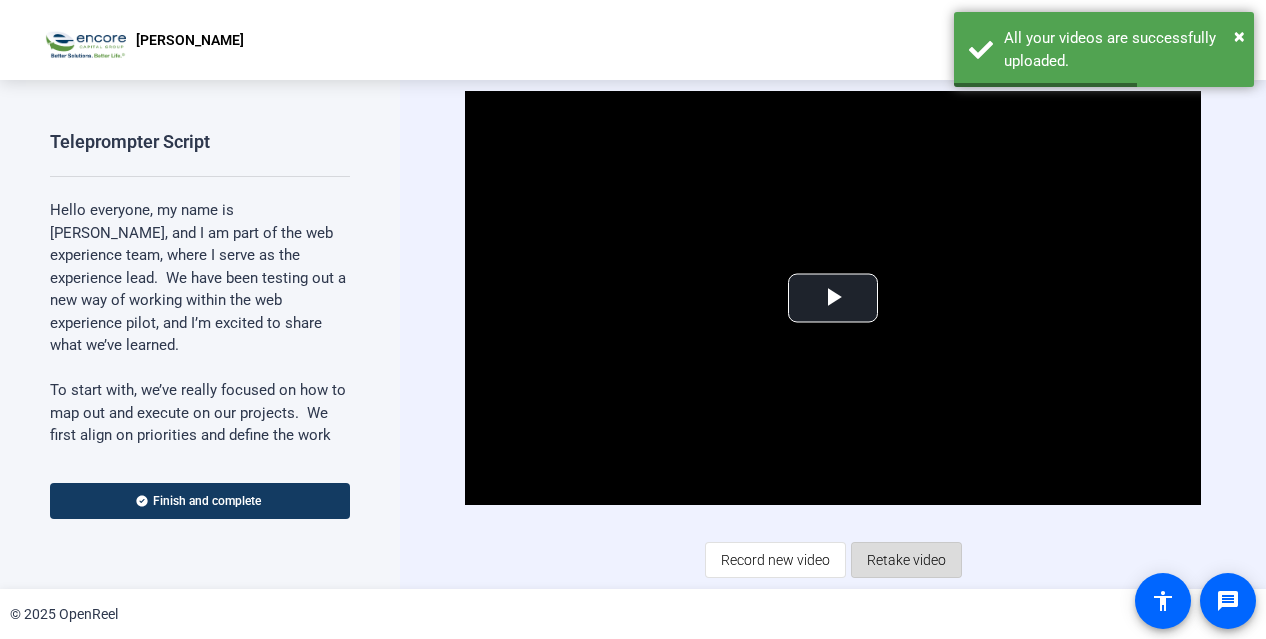 click on "Retake video" 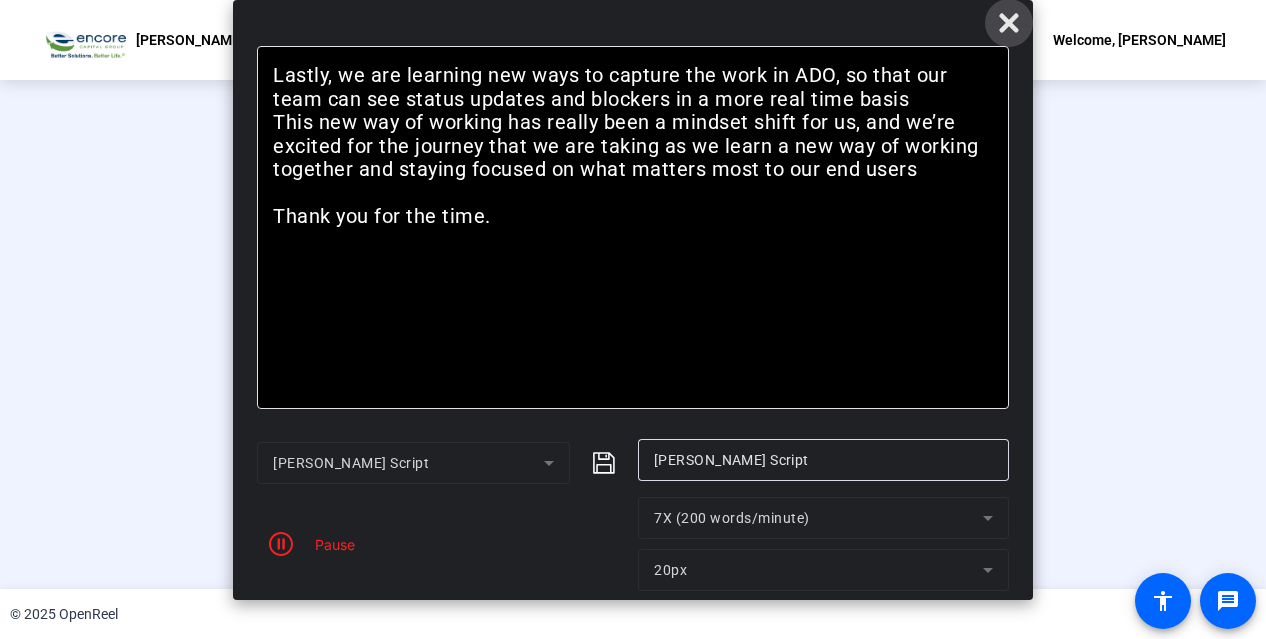 click 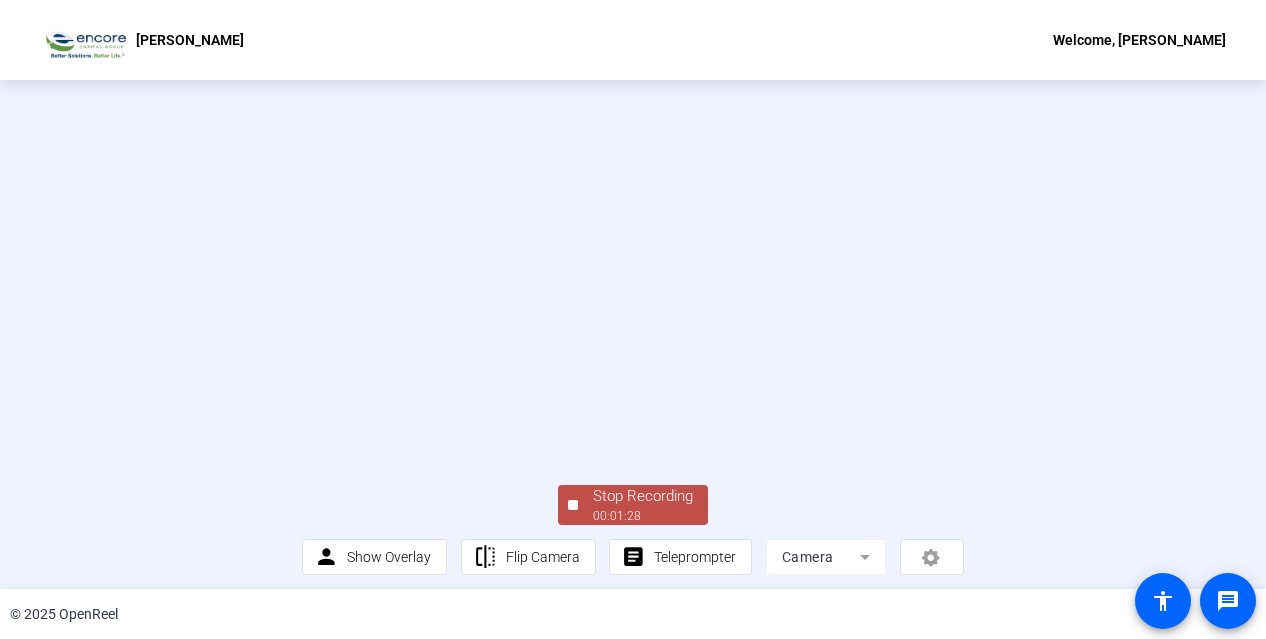 click at bounding box center [632, 280] 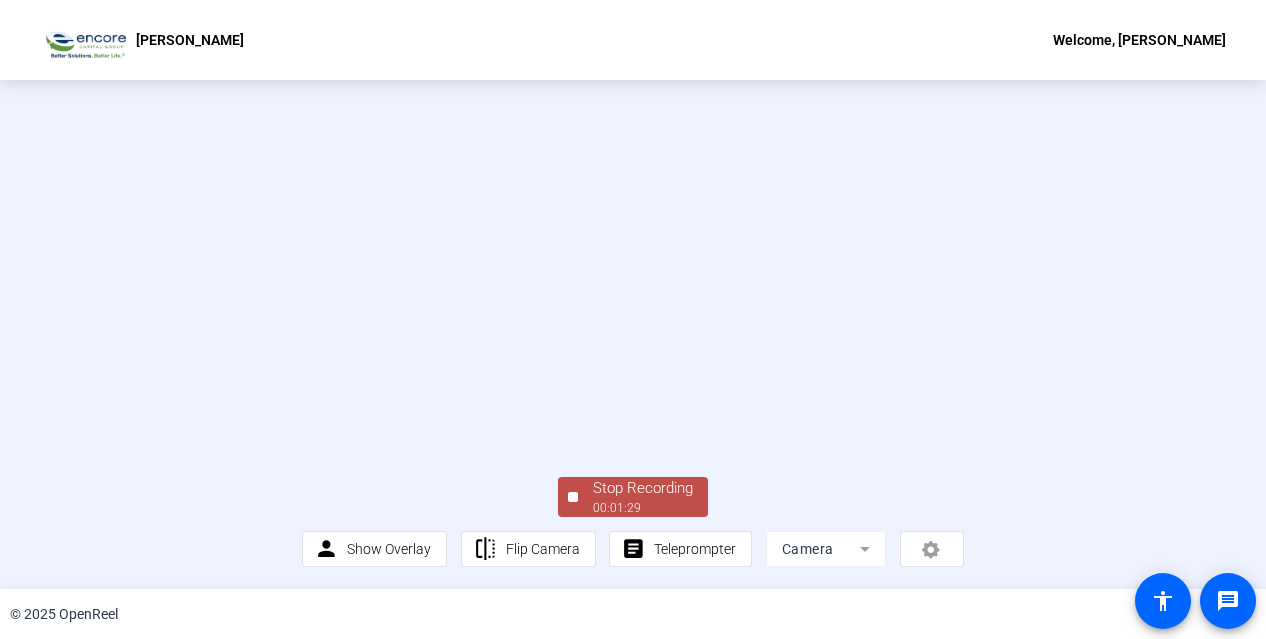 click on "Stop Recording" 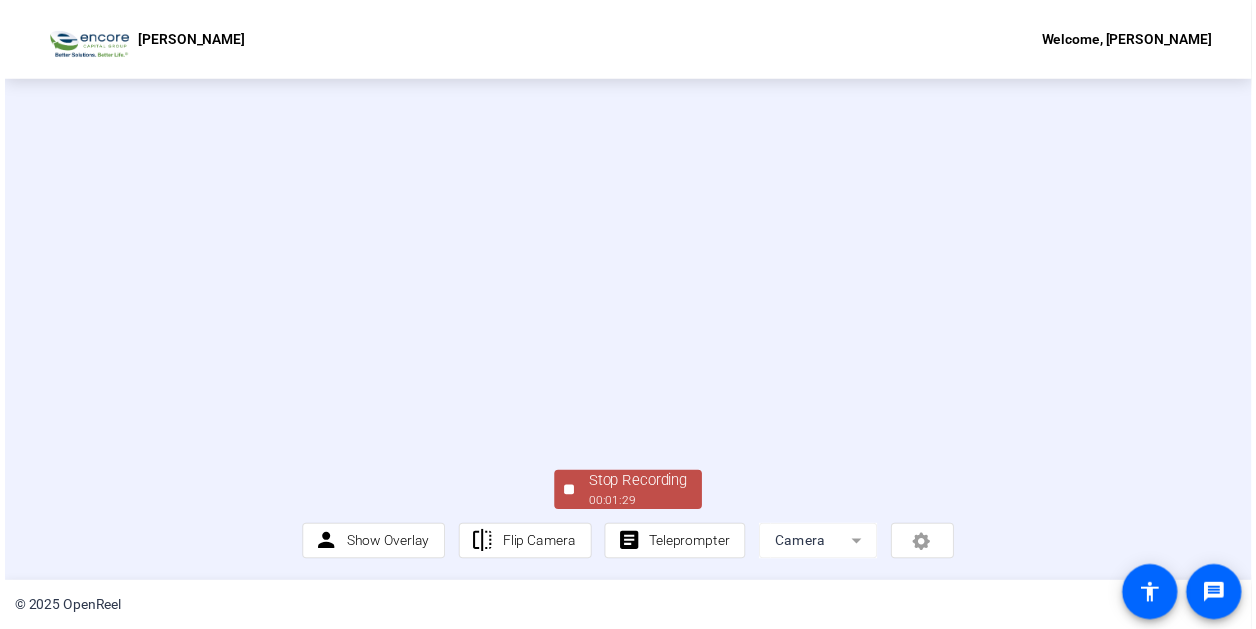 scroll, scrollTop: 0, scrollLeft: 0, axis: both 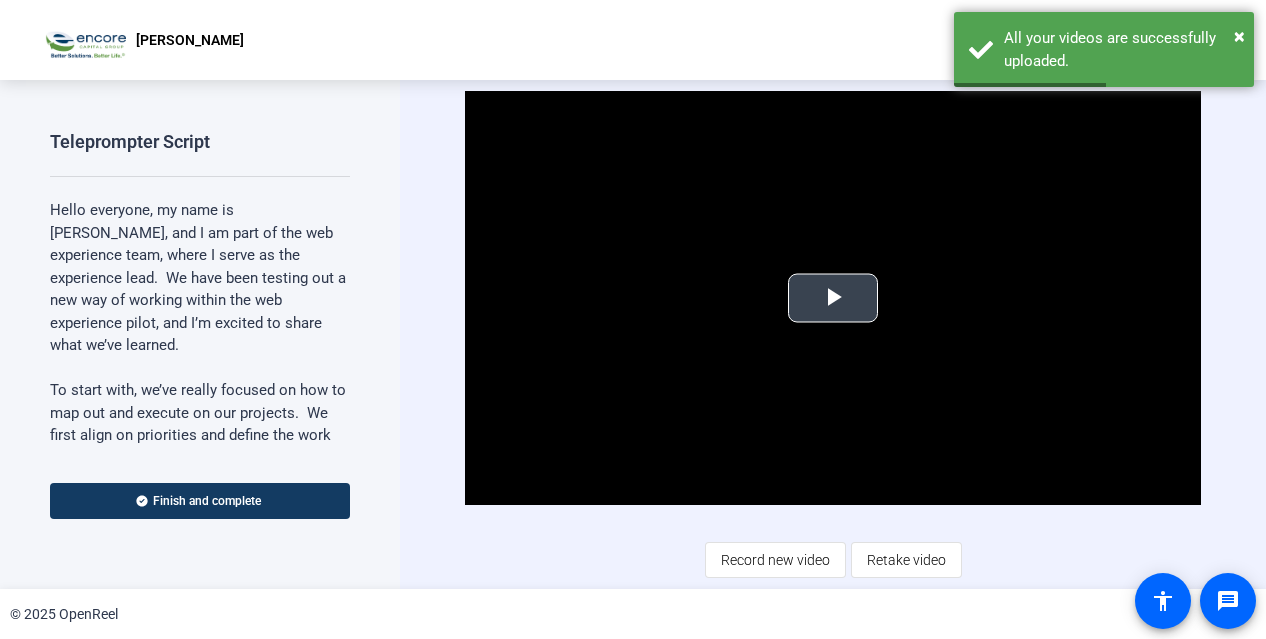 click at bounding box center [833, 298] 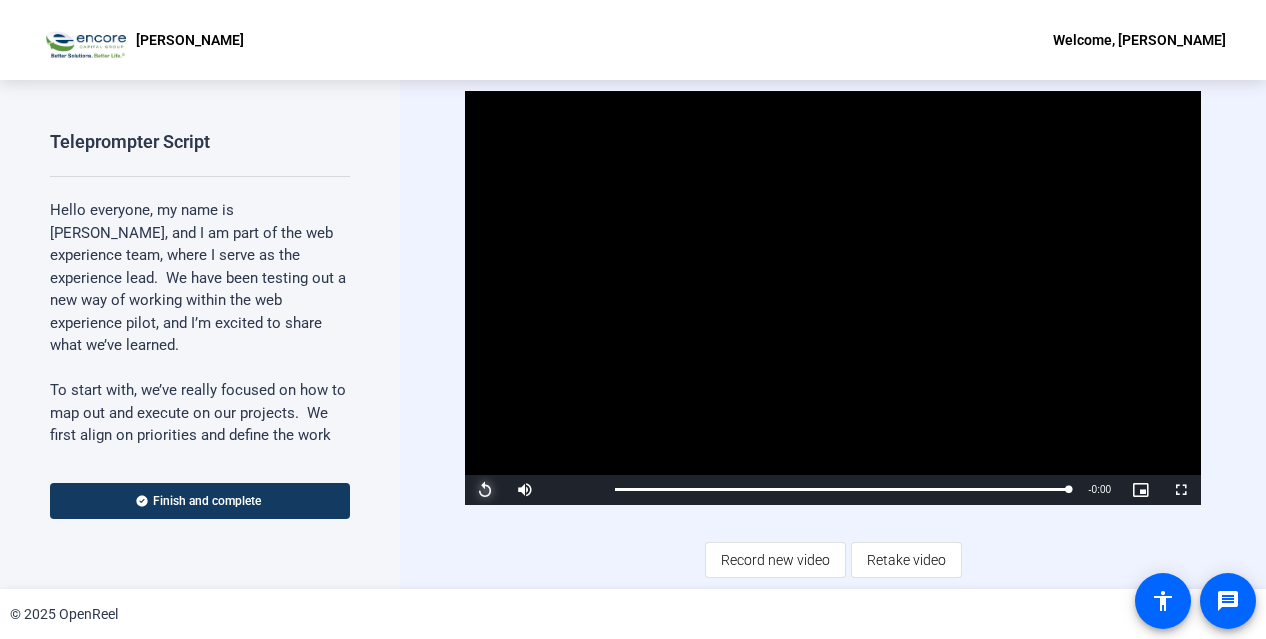 click at bounding box center [485, 490] 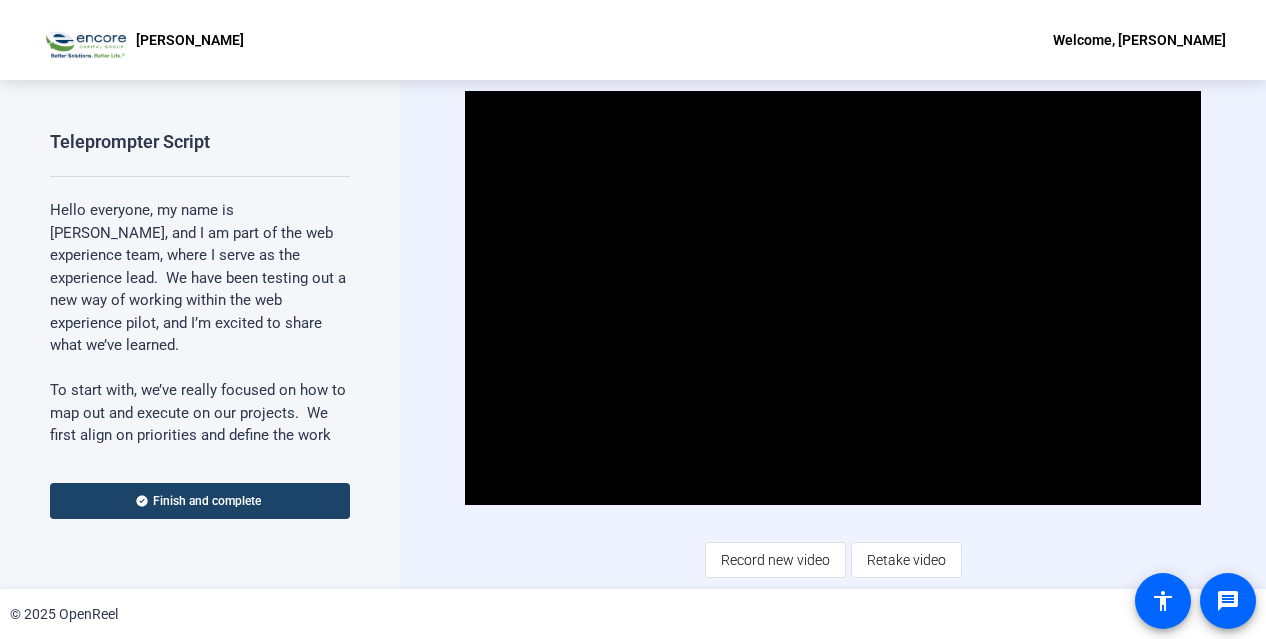 click on "Finish and complete" 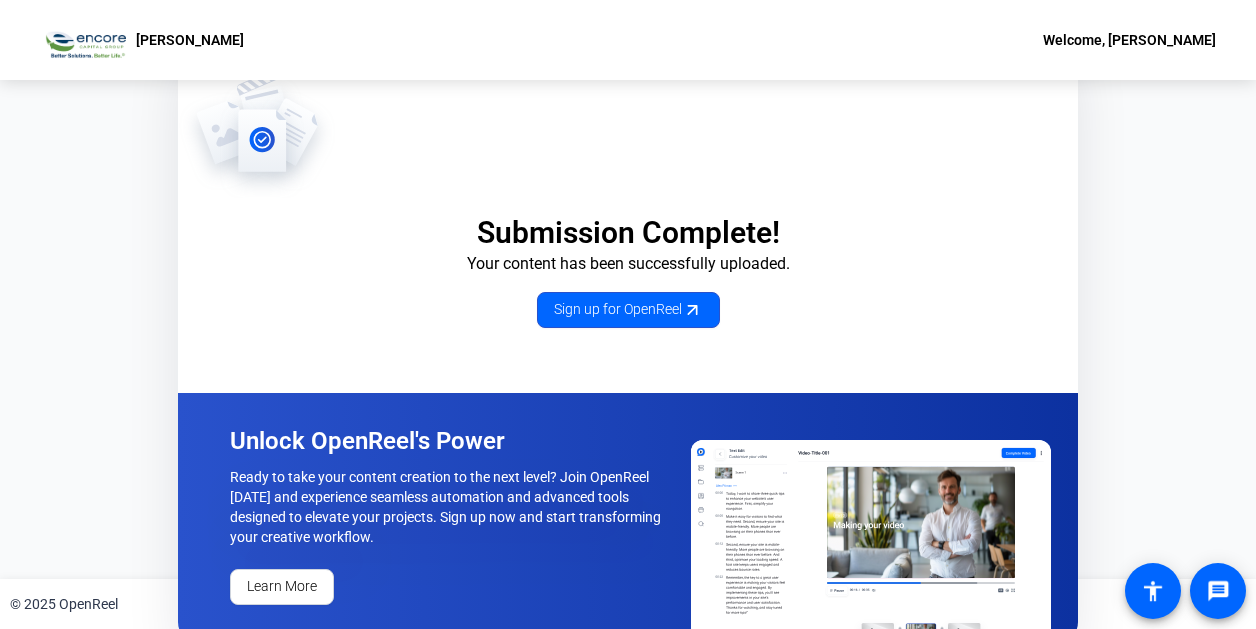 scroll, scrollTop: 19, scrollLeft: 0, axis: vertical 